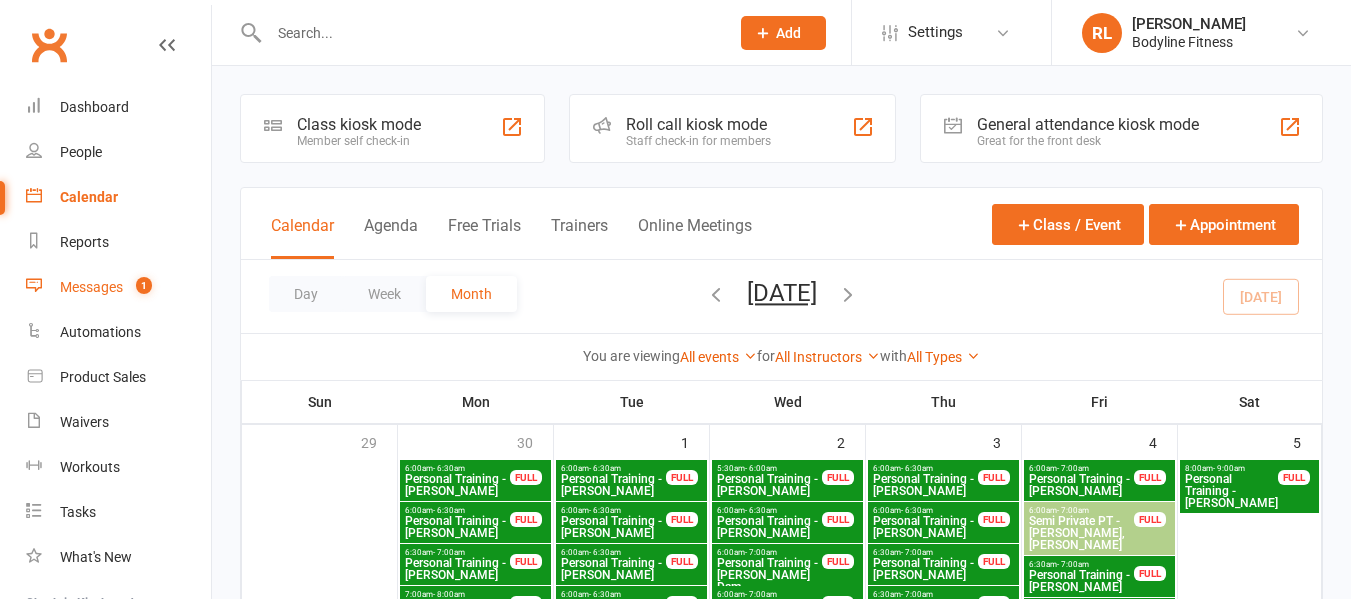 click on "Messages" at bounding box center (91, 287) 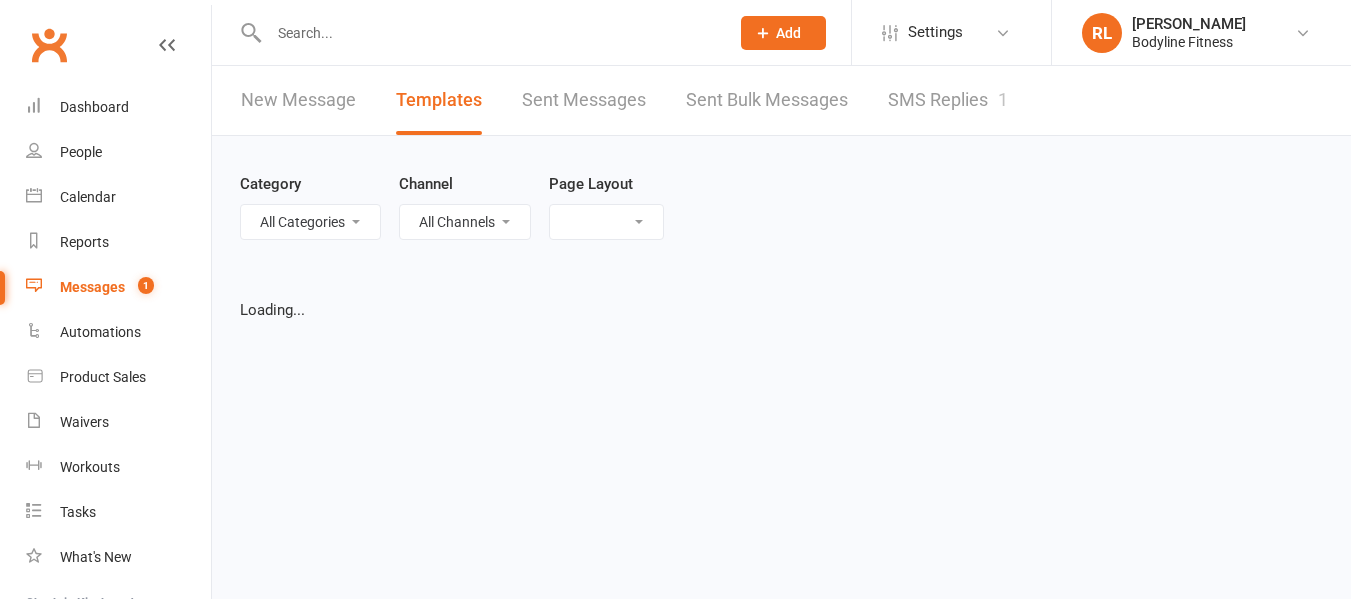 scroll, scrollTop: 0, scrollLeft: 0, axis: both 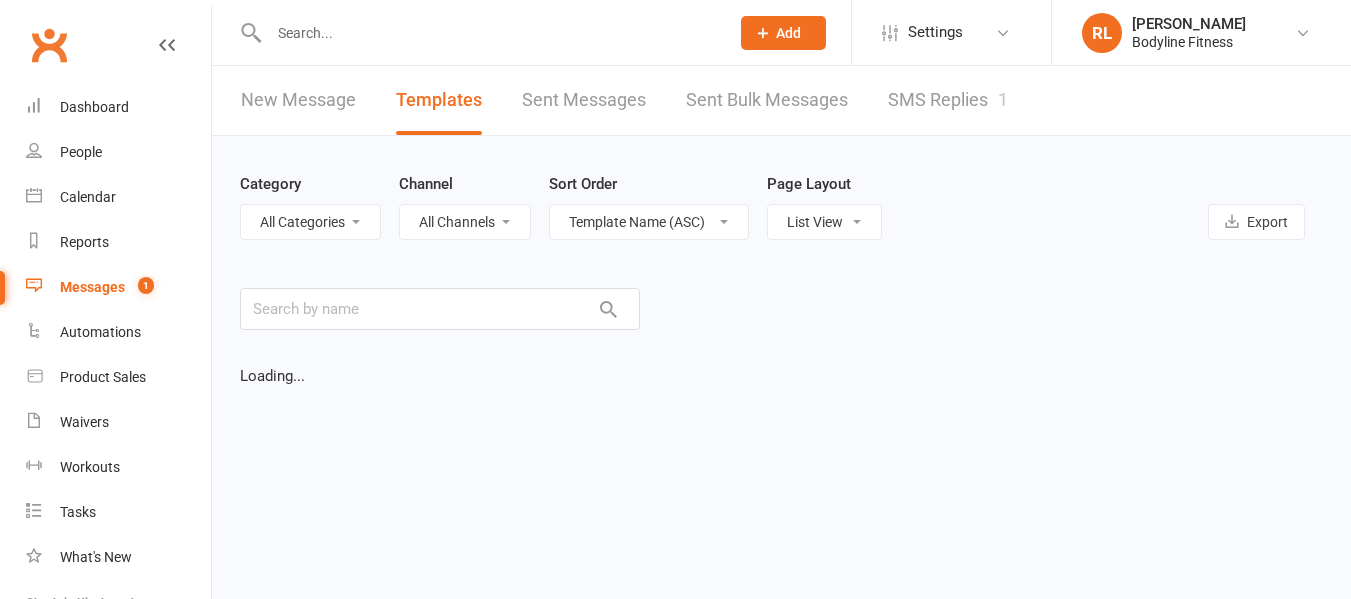 select on "grid" 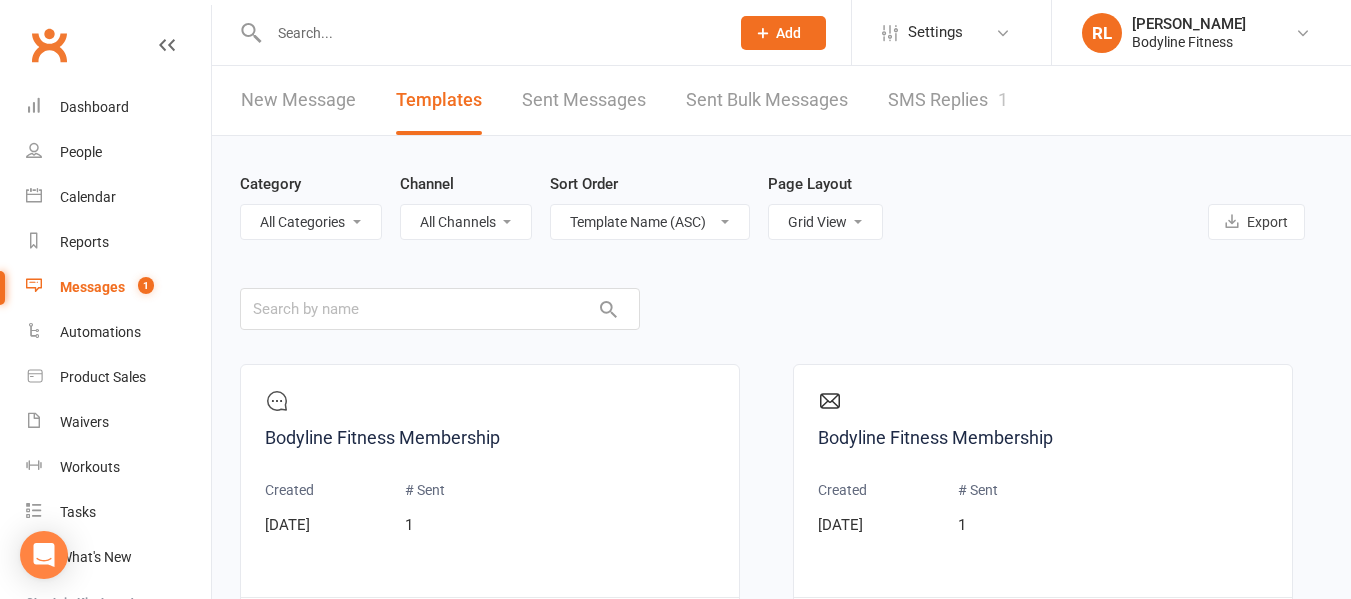 click on "SMS Replies 1" at bounding box center (948, 100) 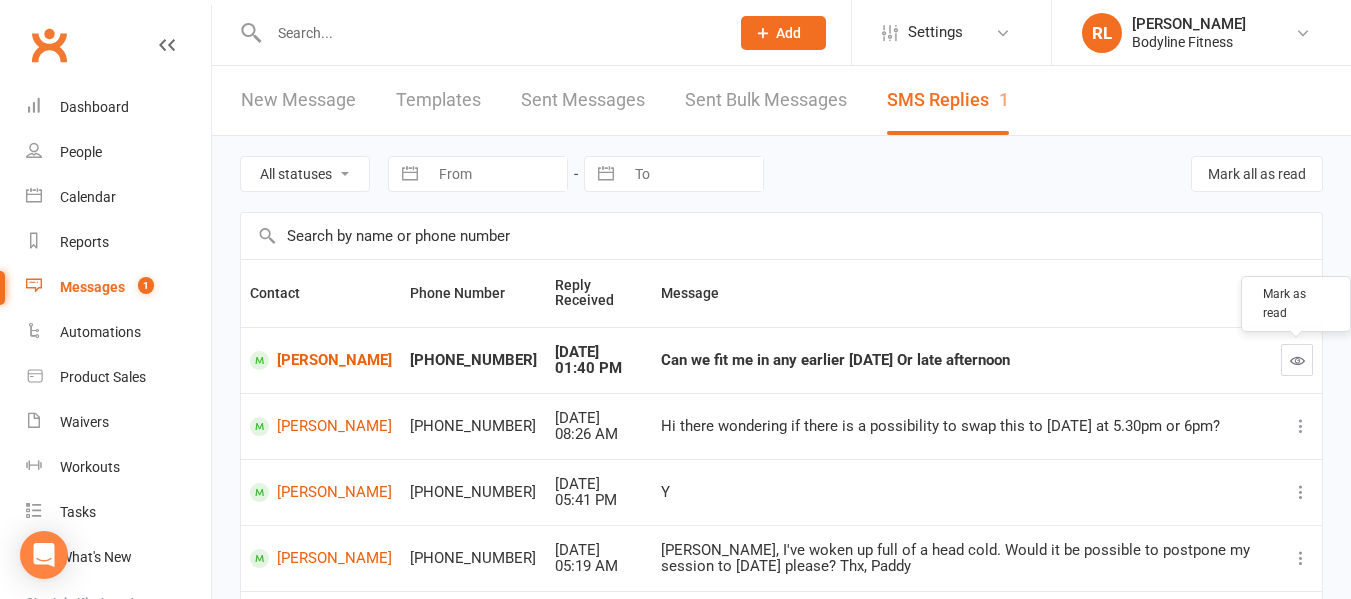 click at bounding box center (1297, 360) 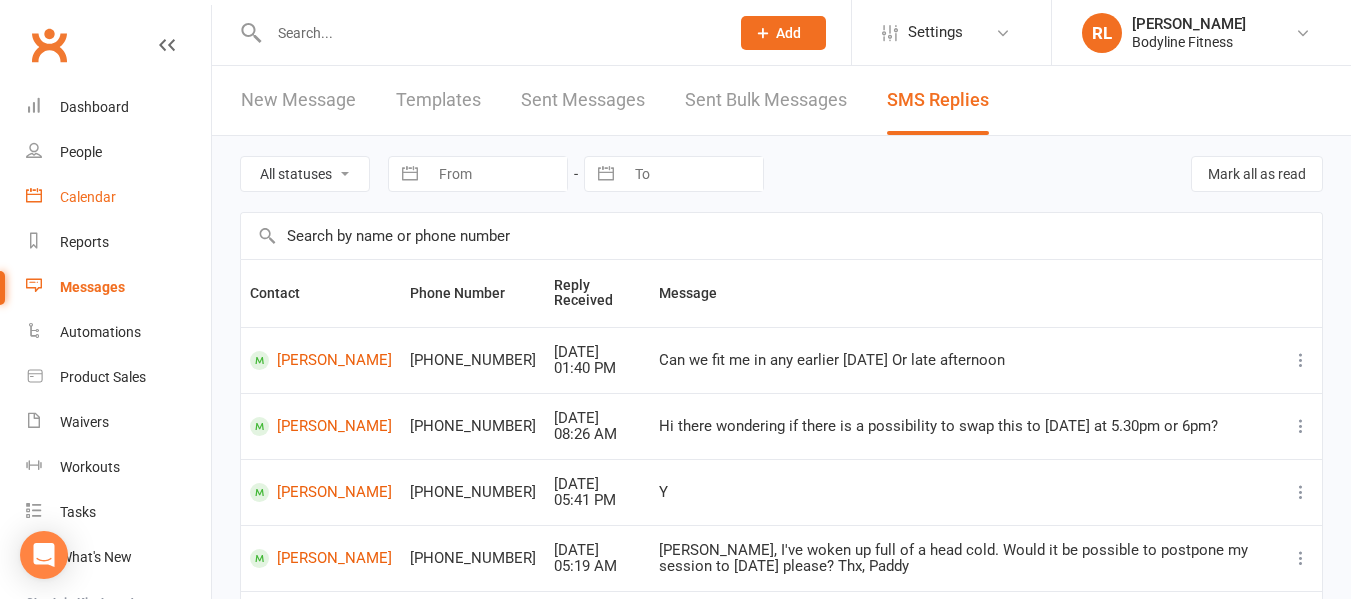 click on "Calendar" at bounding box center [88, 197] 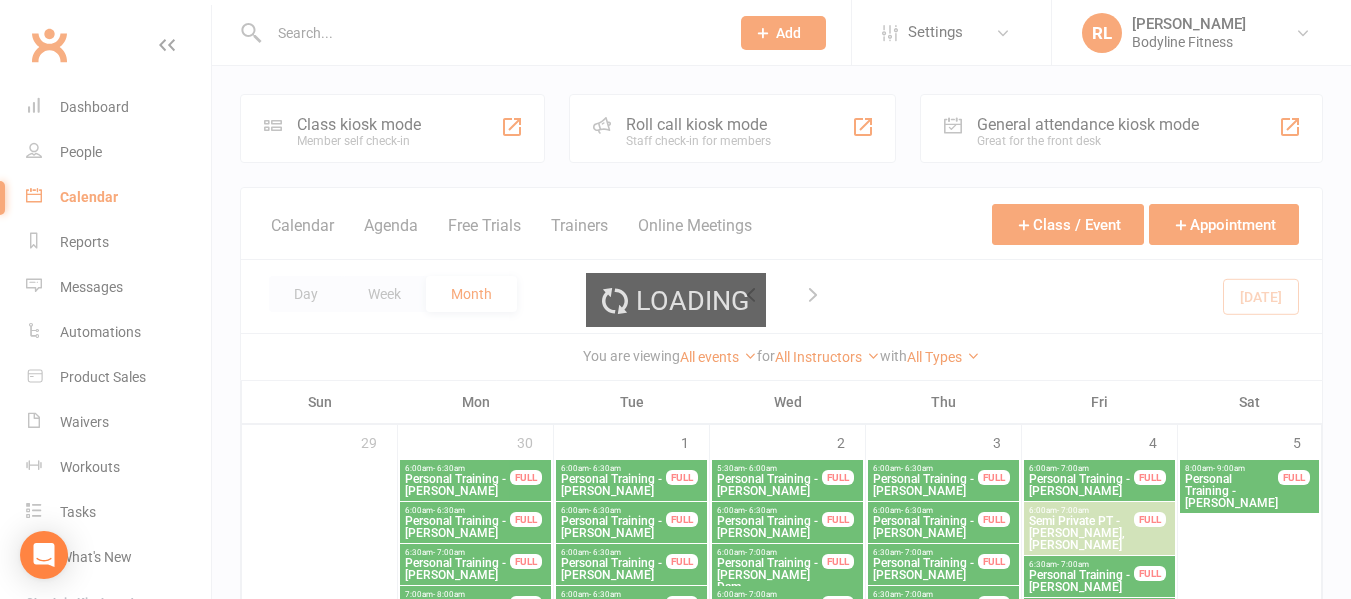 click on "Loading" at bounding box center (675, 299) 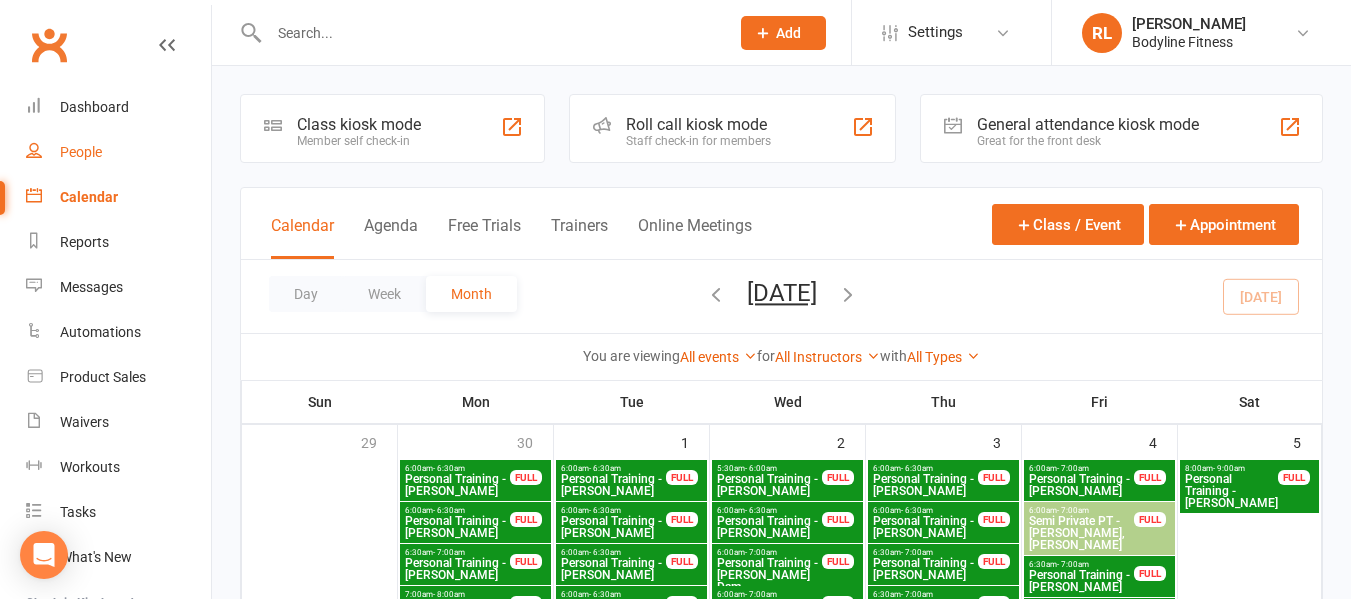 drag, startPoint x: 86, startPoint y: 153, endPoint x: 158, endPoint y: 20, distance: 151.23822 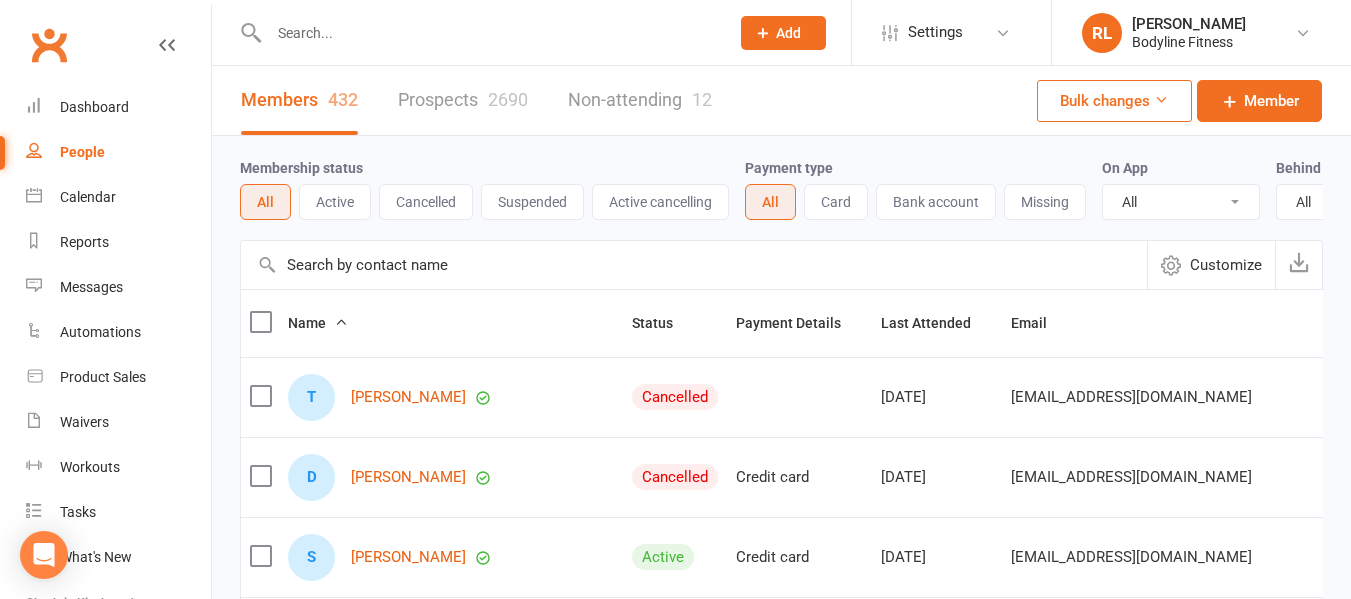 click on "Prospects 2690" at bounding box center [463, 100] 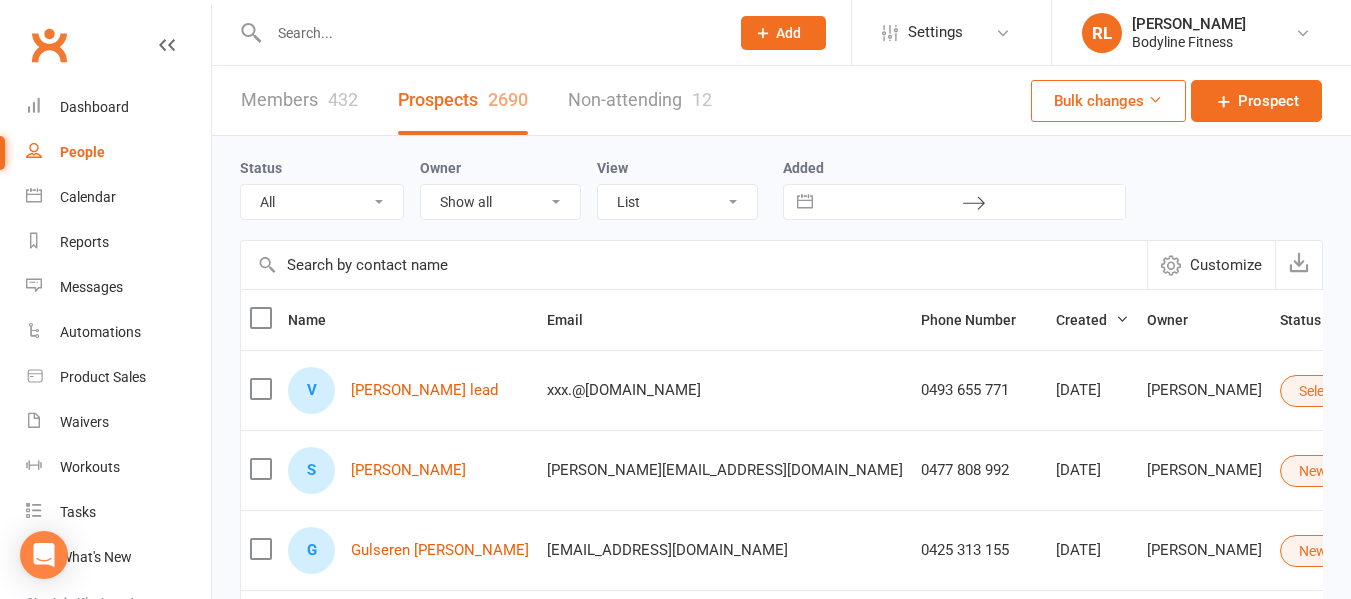 click on "All (No status set) (Invalid status) New Lead Contacted Follow Up Email & SMS Blast Reply Drip List" at bounding box center [322, 202] 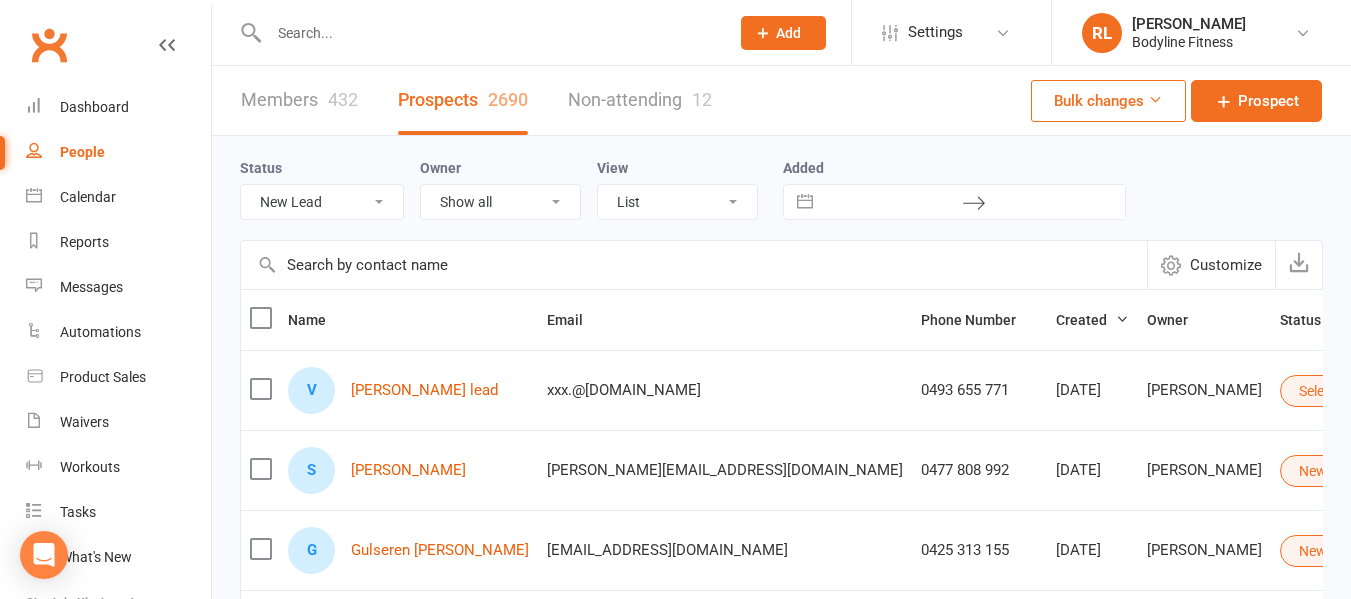 click on "All (No status set) (Invalid status) New Lead Contacted Follow Up Email & SMS Blast Reply Drip List" at bounding box center (322, 202) 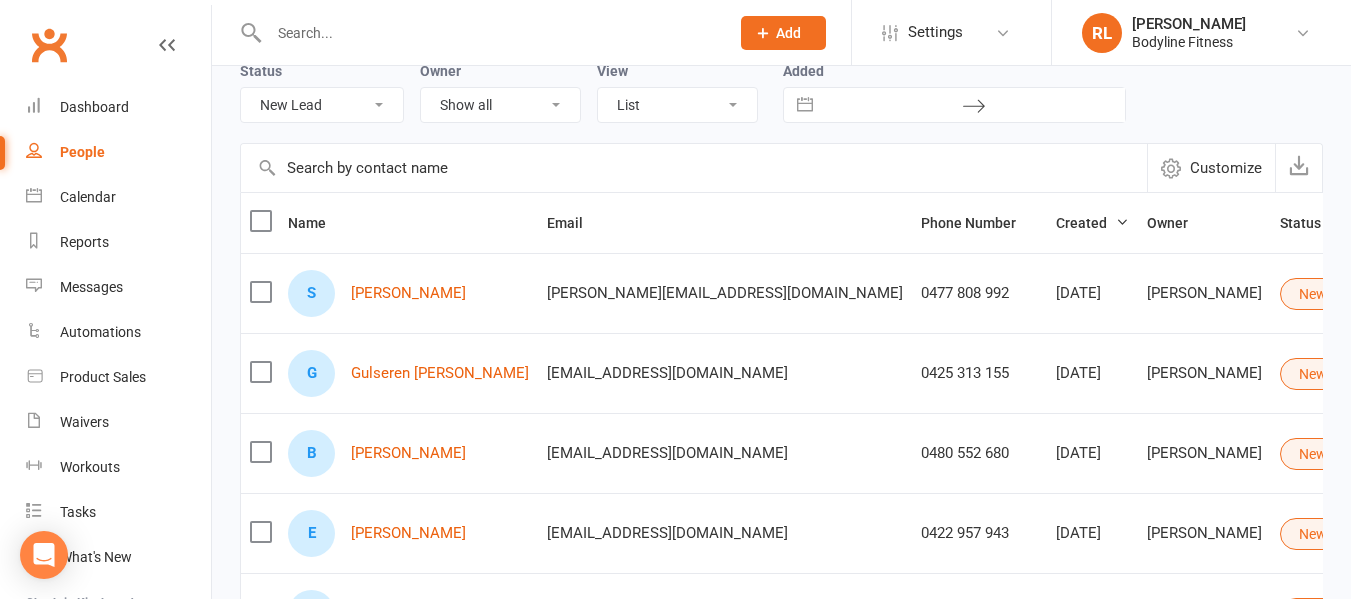 scroll, scrollTop: 97, scrollLeft: 0, axis: vertical 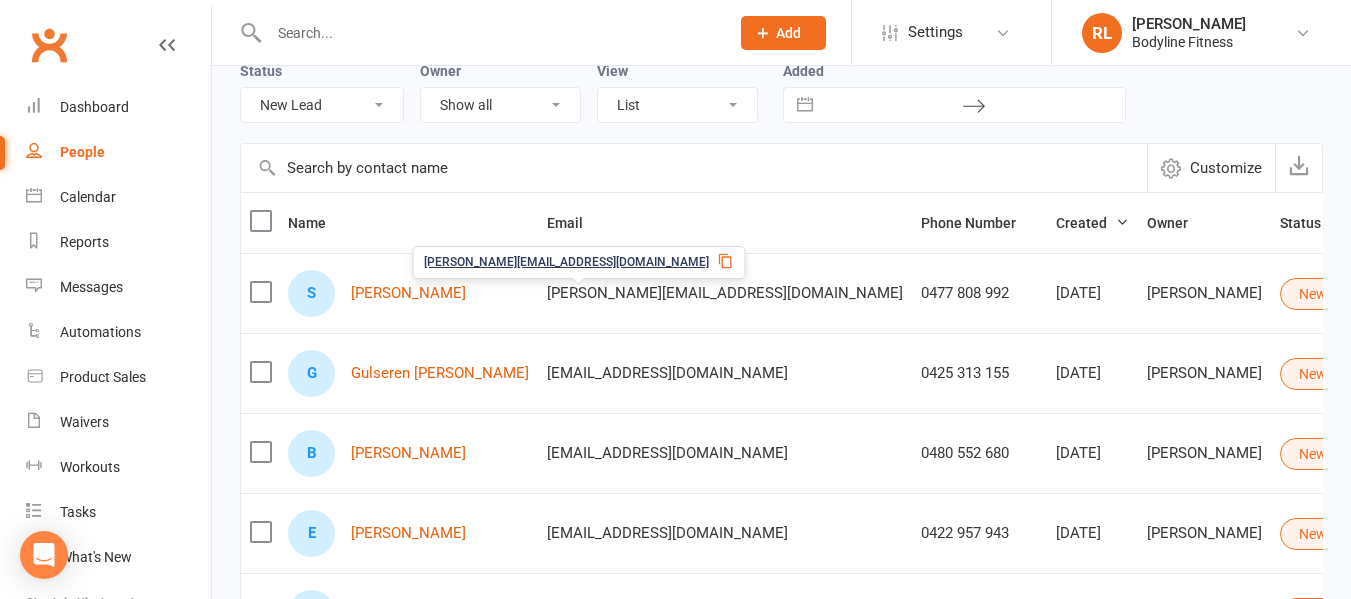 click on "All (No status set) (Invalid status) New Lead Contacted Follow Up Email & SMS Blast Reply Drip List" at bounding box center [322, 105] 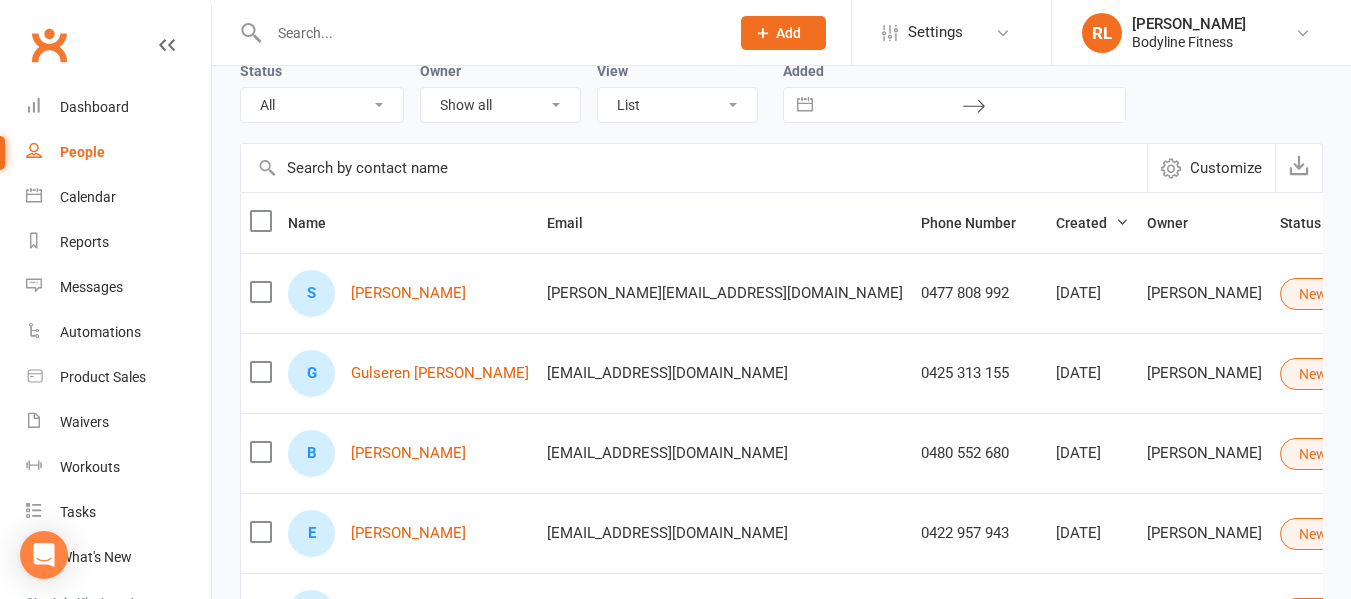 click on "All (No status set) (Invalid status) New Lead Contacted Follow Up Email & SMS Blast Reply Drip List" at bounding box center (322, 105) 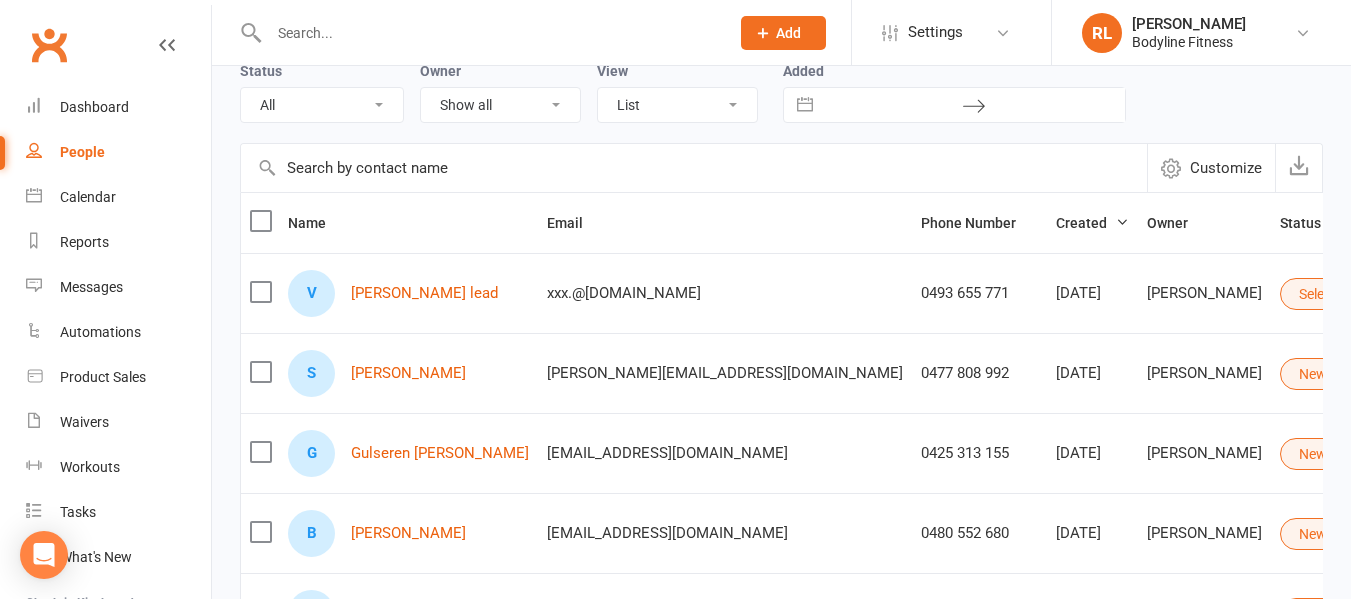 click on "Select status" at bounding box center (1347, 294) 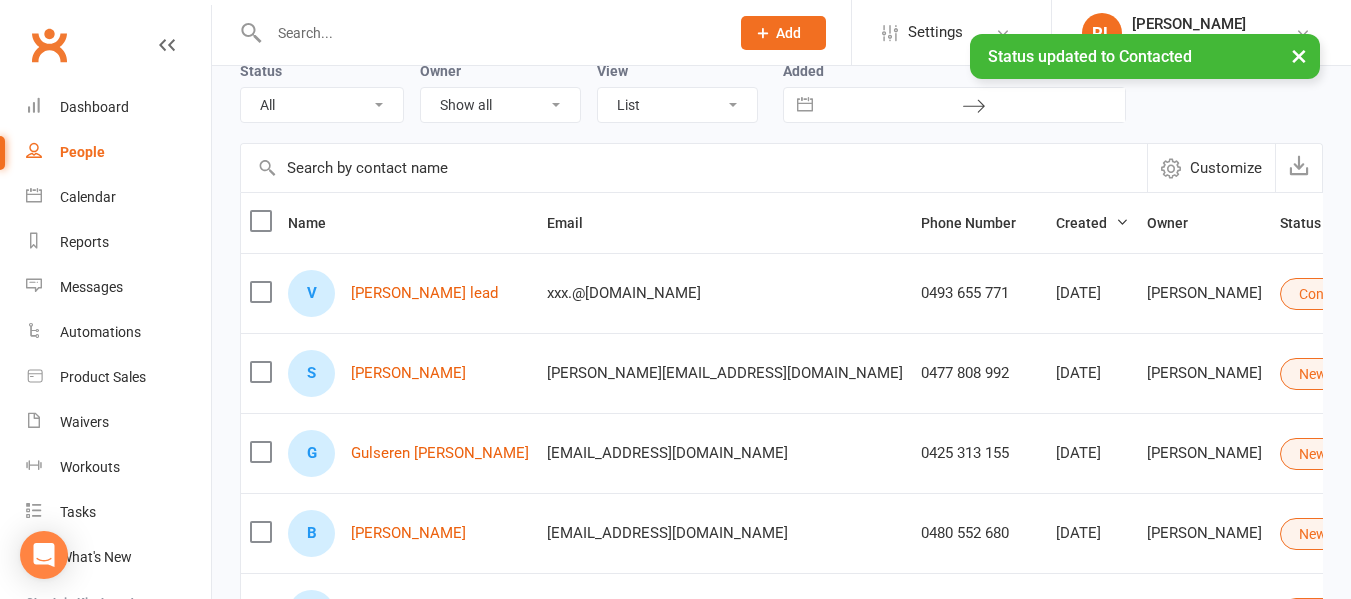 select on "New Lead" 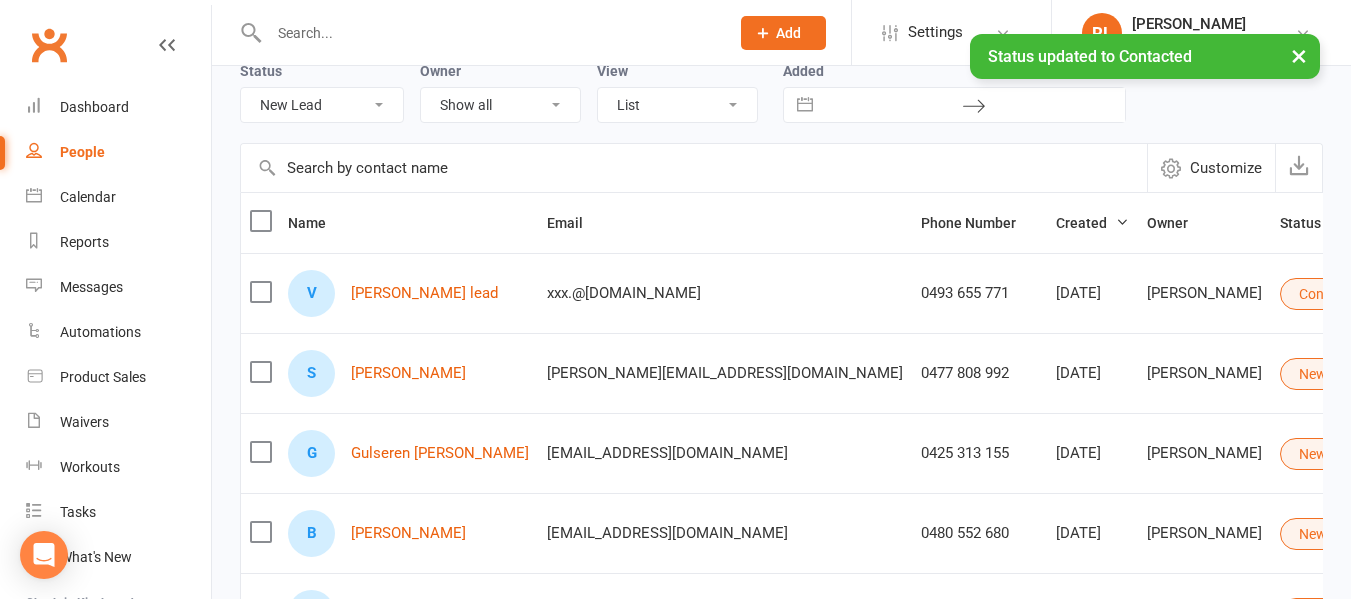 click on "All (No status set) (Invalid status) New Lead Contacted Follow Up Email & SMS Blast Reply Drip List" at bounding box center [322, 105] 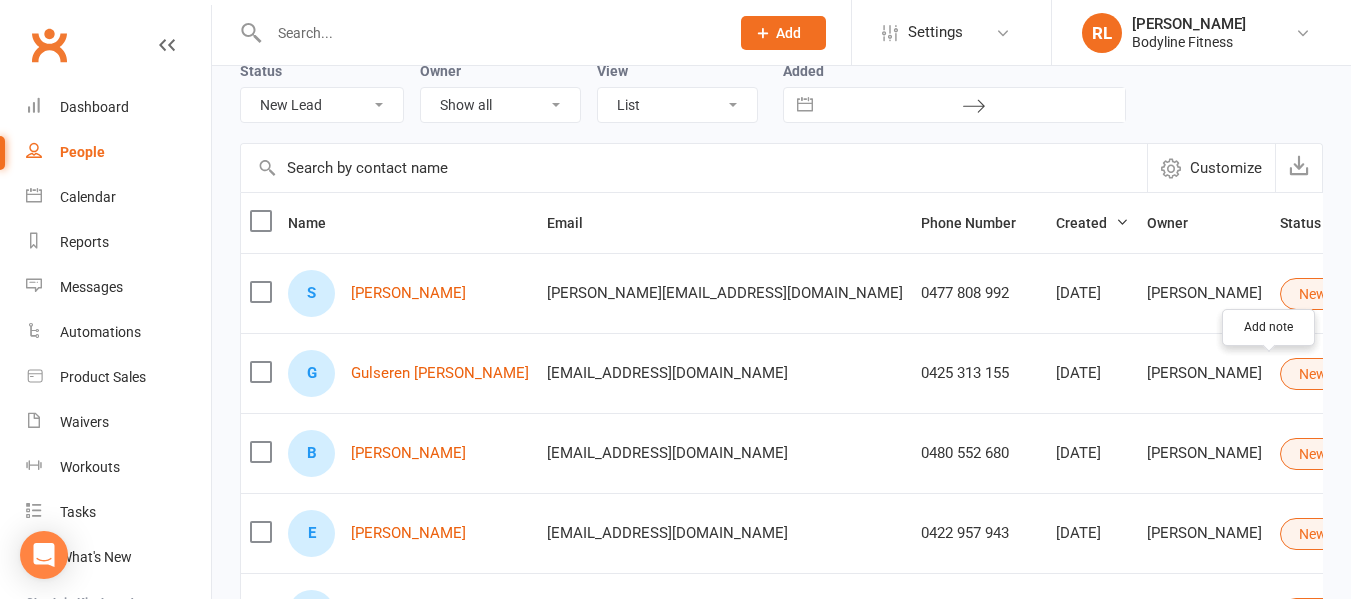 click at bounding box center (1468, 374) 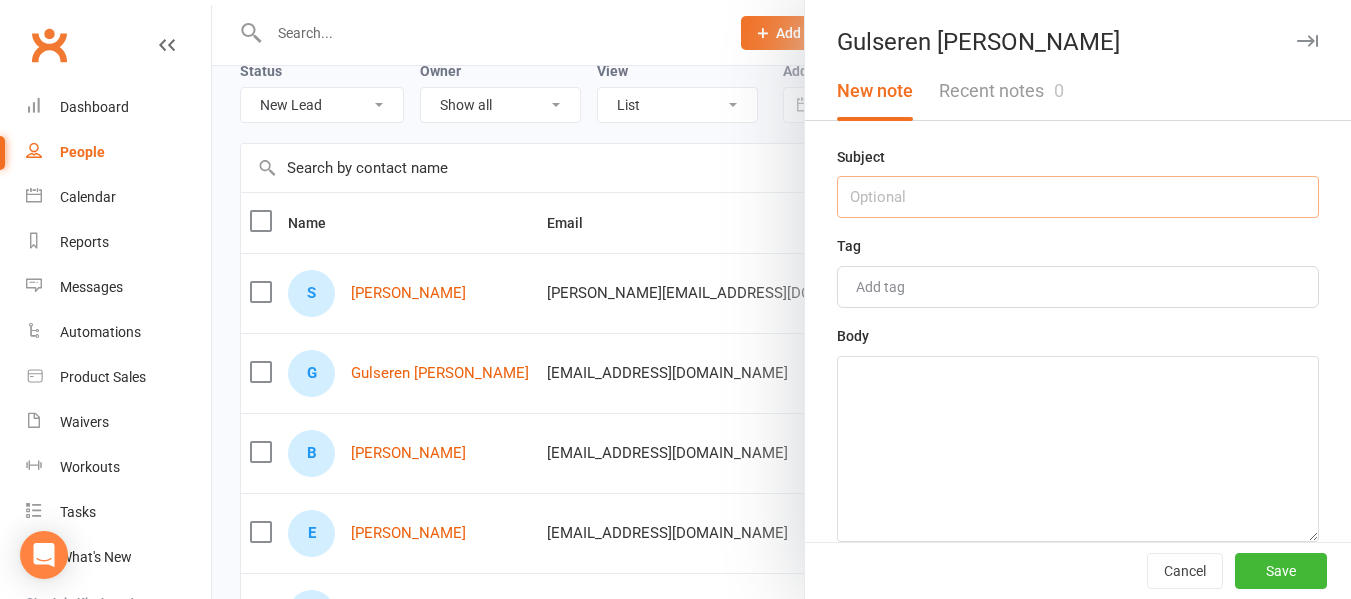 click at bounding box center (1078, 197) 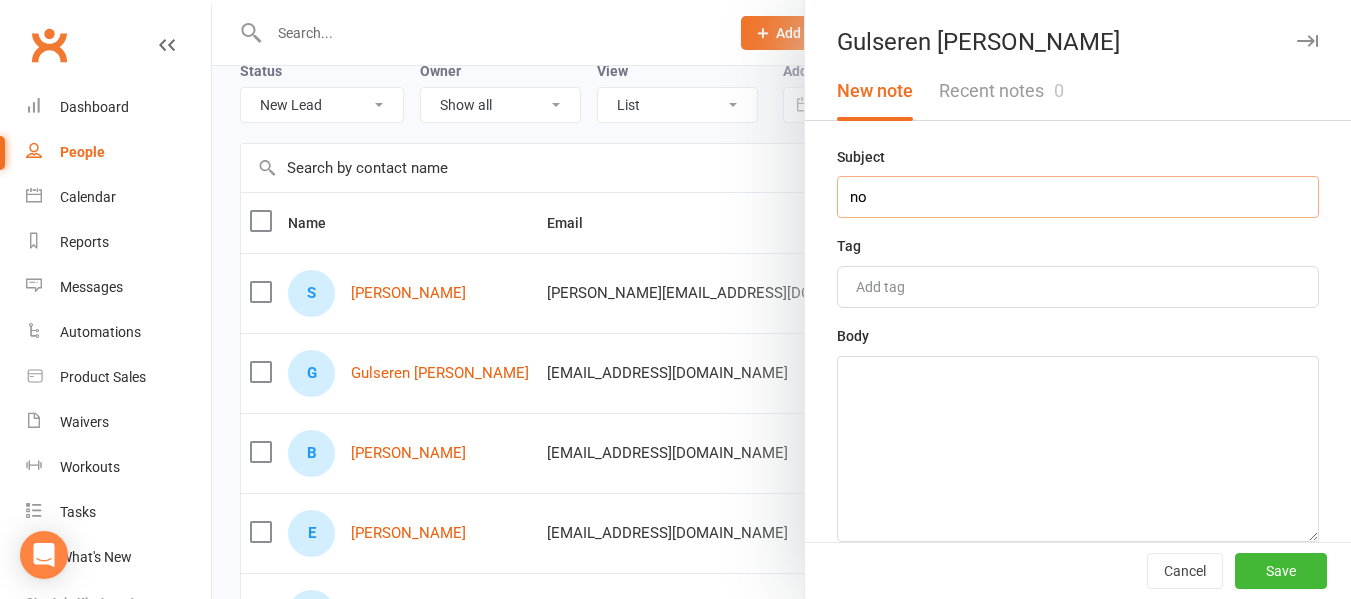 type on "n" 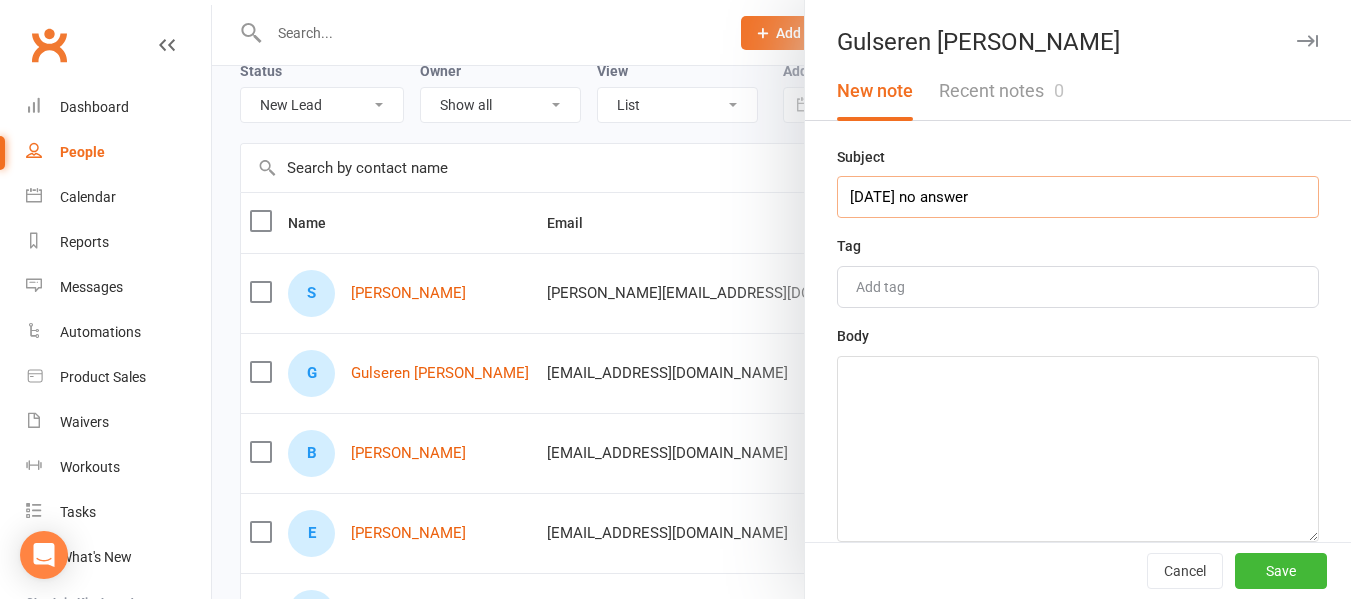 type on "[DATE] no answer" 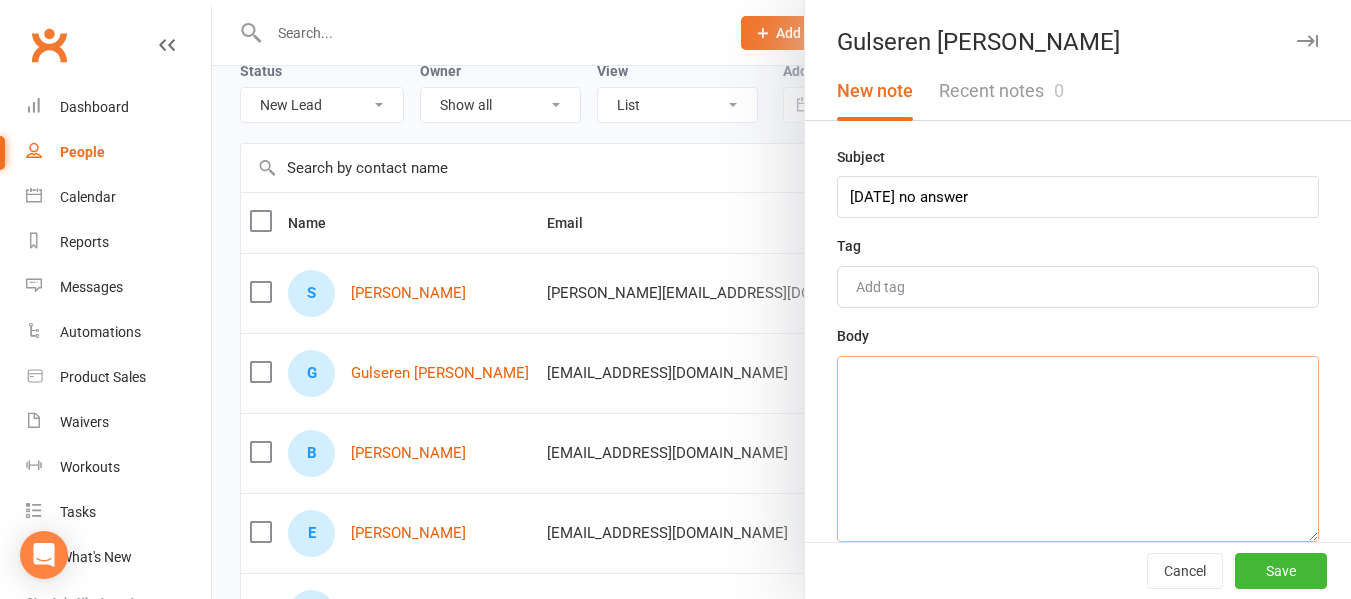 click at bounding box center (1078, 449) 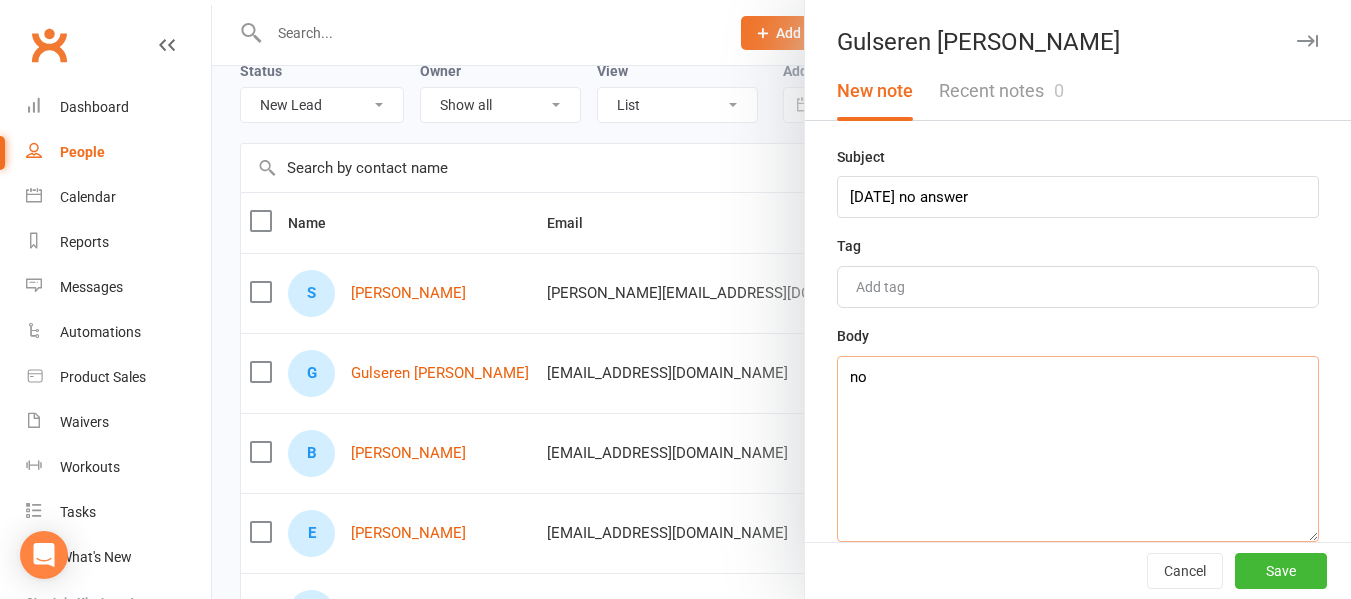 type on "n" 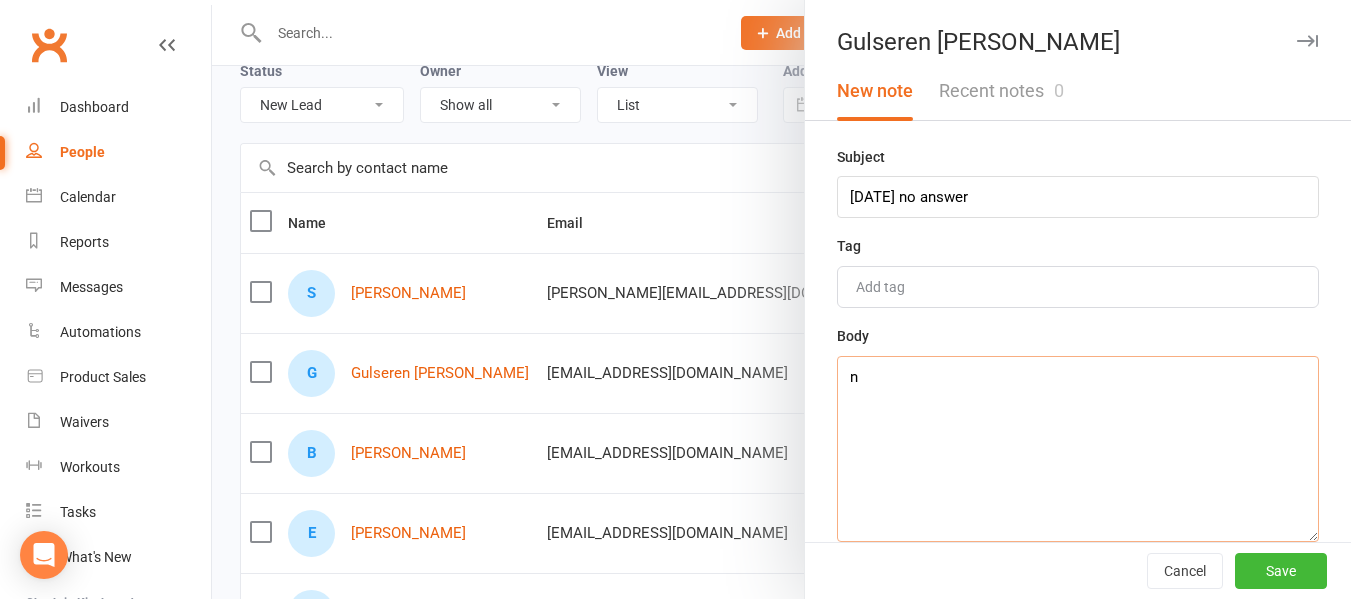 type 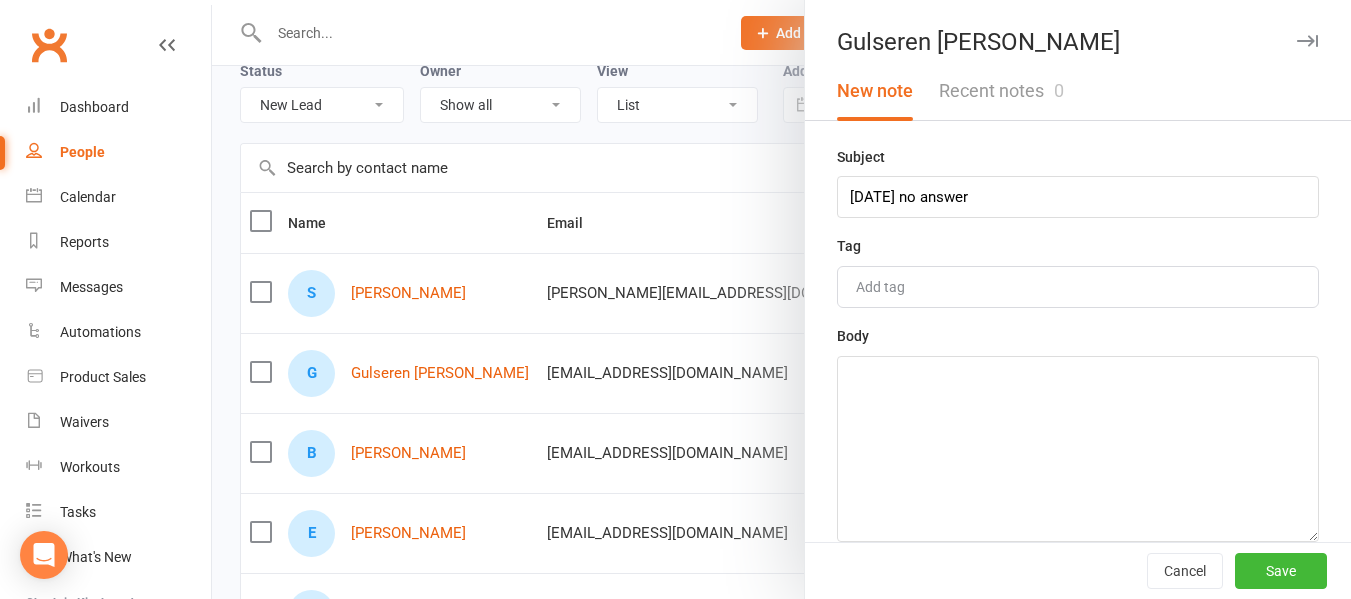 click on "Subject [DATE] no answer" at bounding box center [1078, 181] 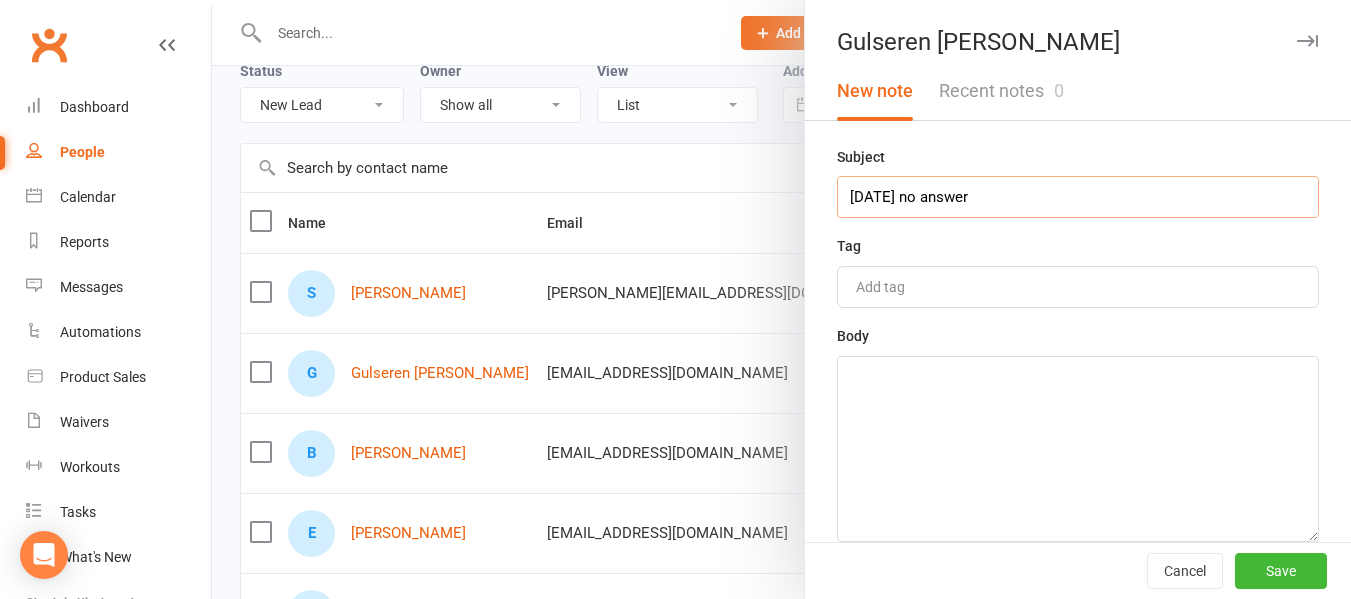 click on "[DATE] no answer" at bounding box center [1078, 197] 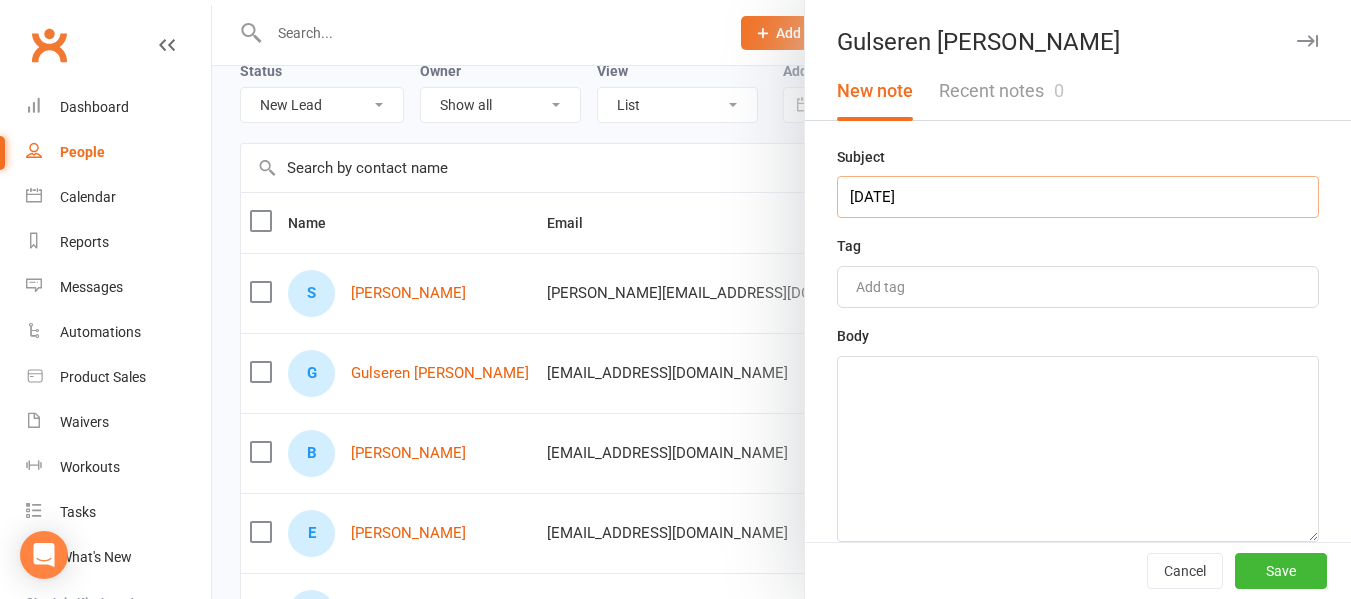 type on "[DATE]" 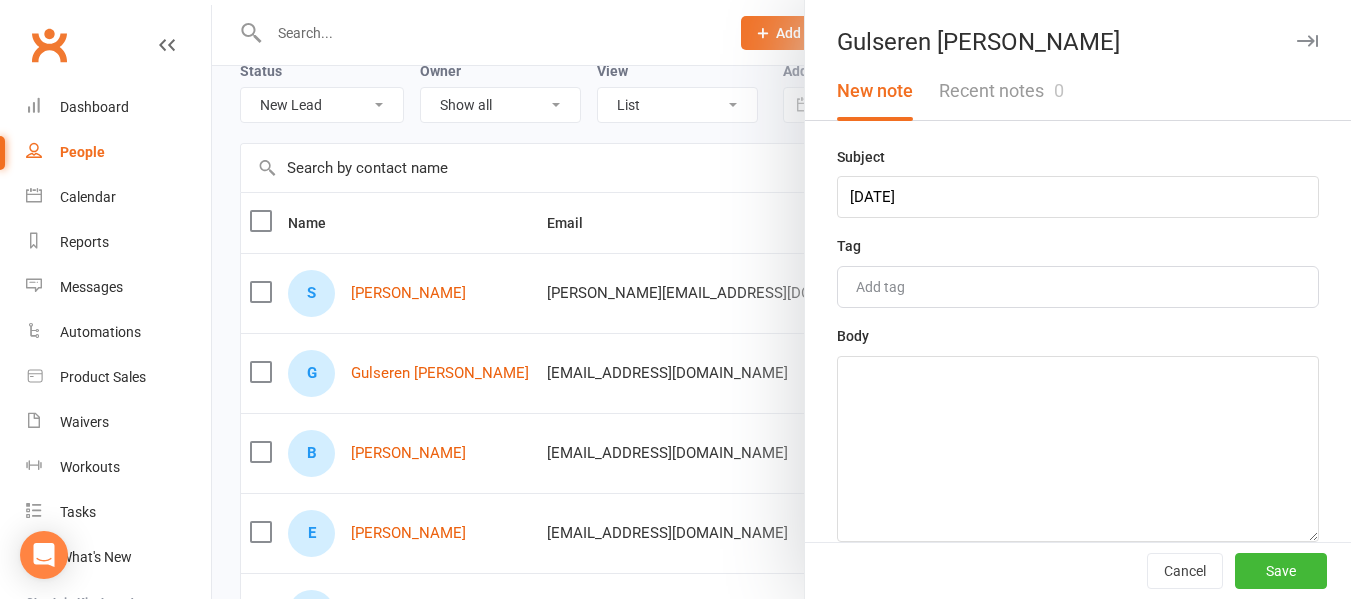 click at bounding box center [1307, 41] 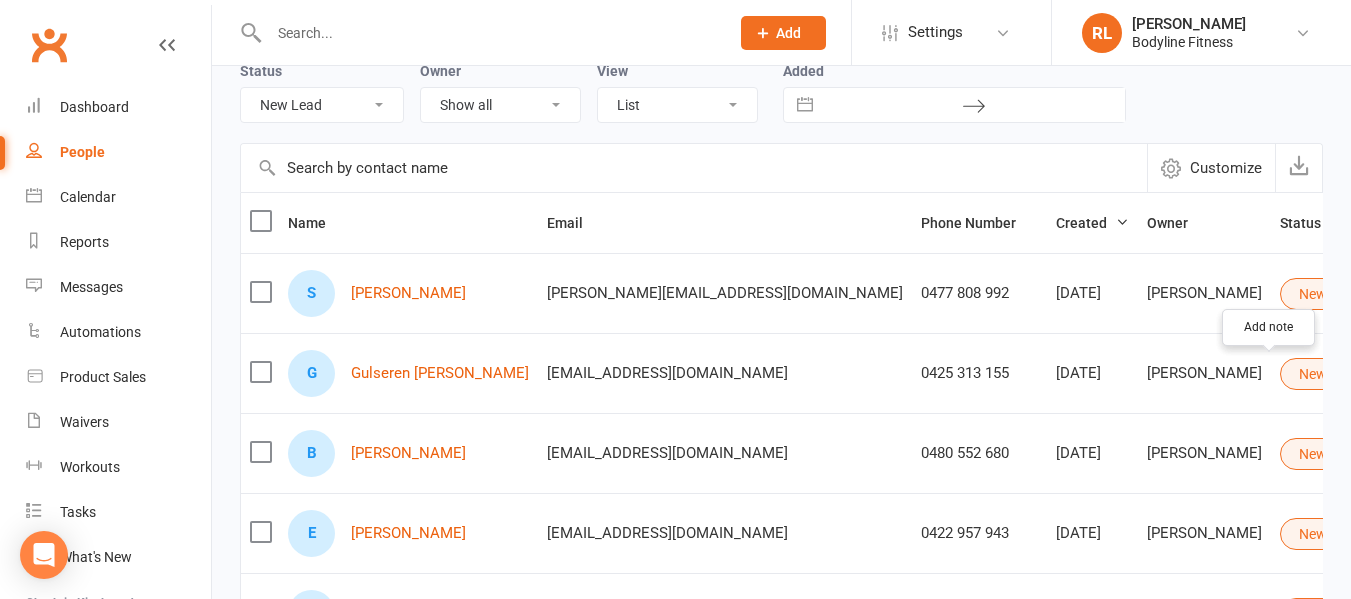 click 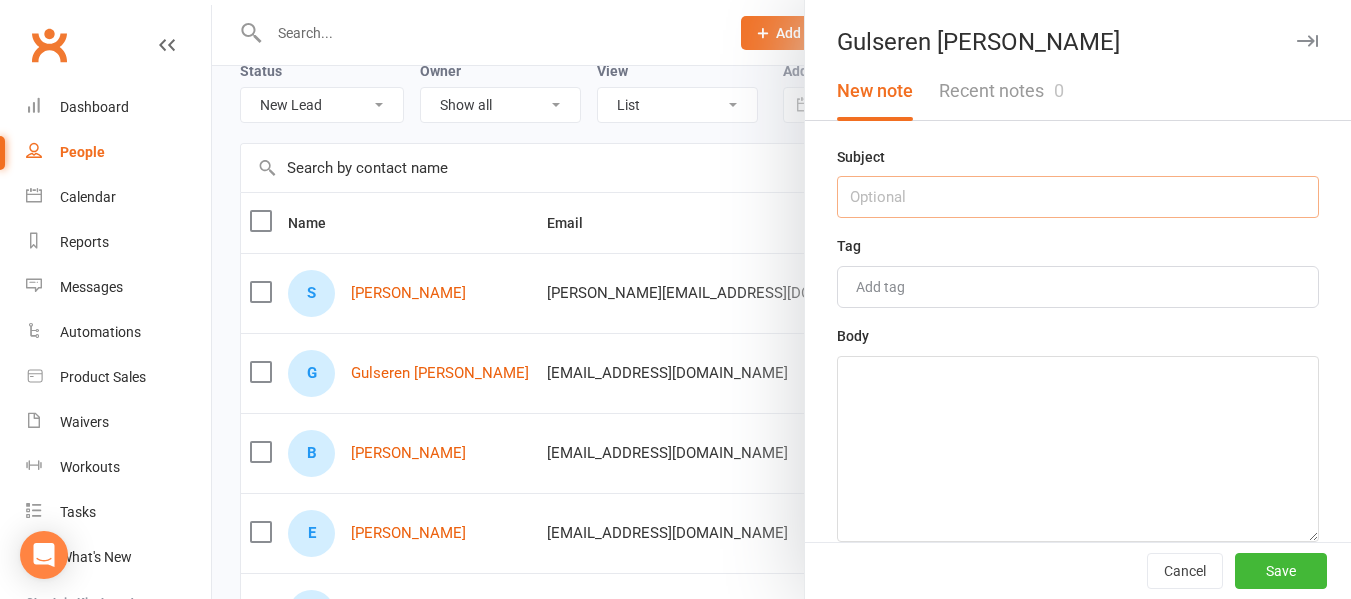 click at bounding box center [1078, 197] 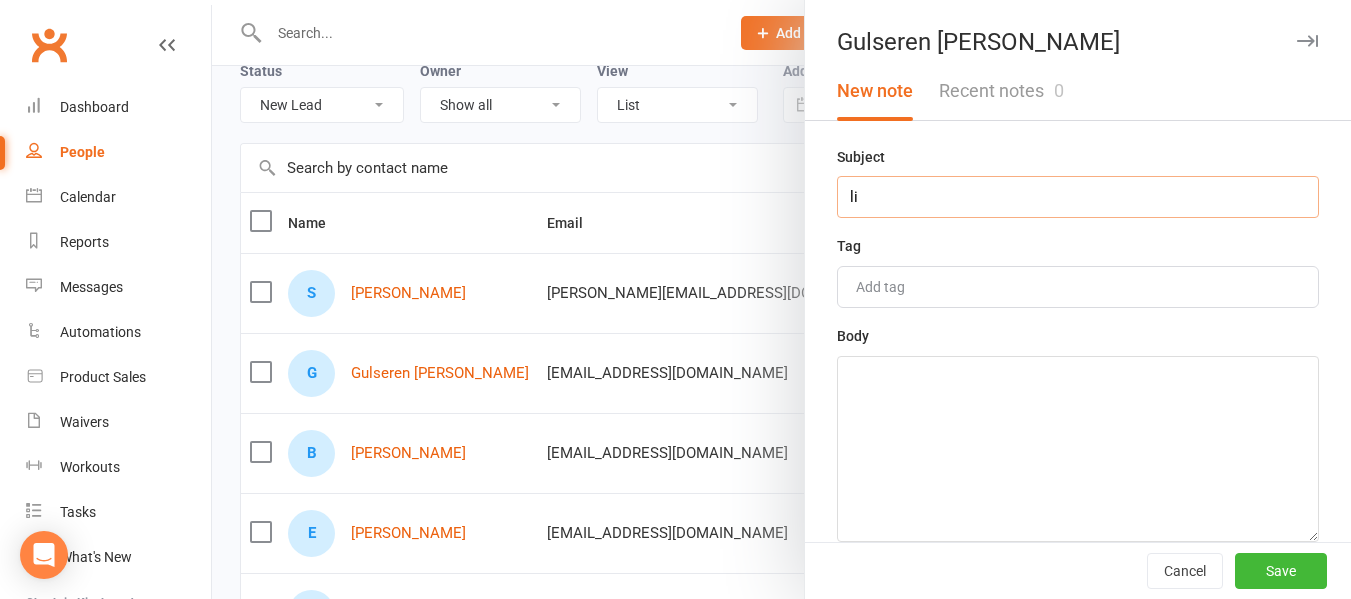 type on "l" 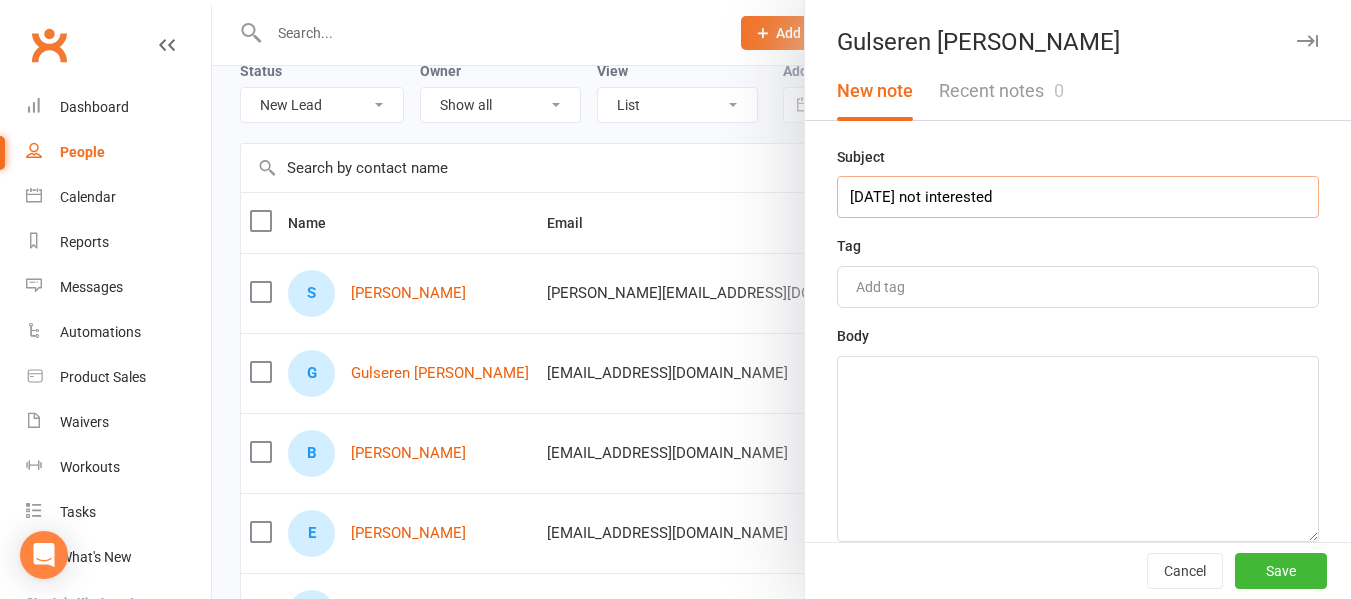 type on "[DATE] not interested" 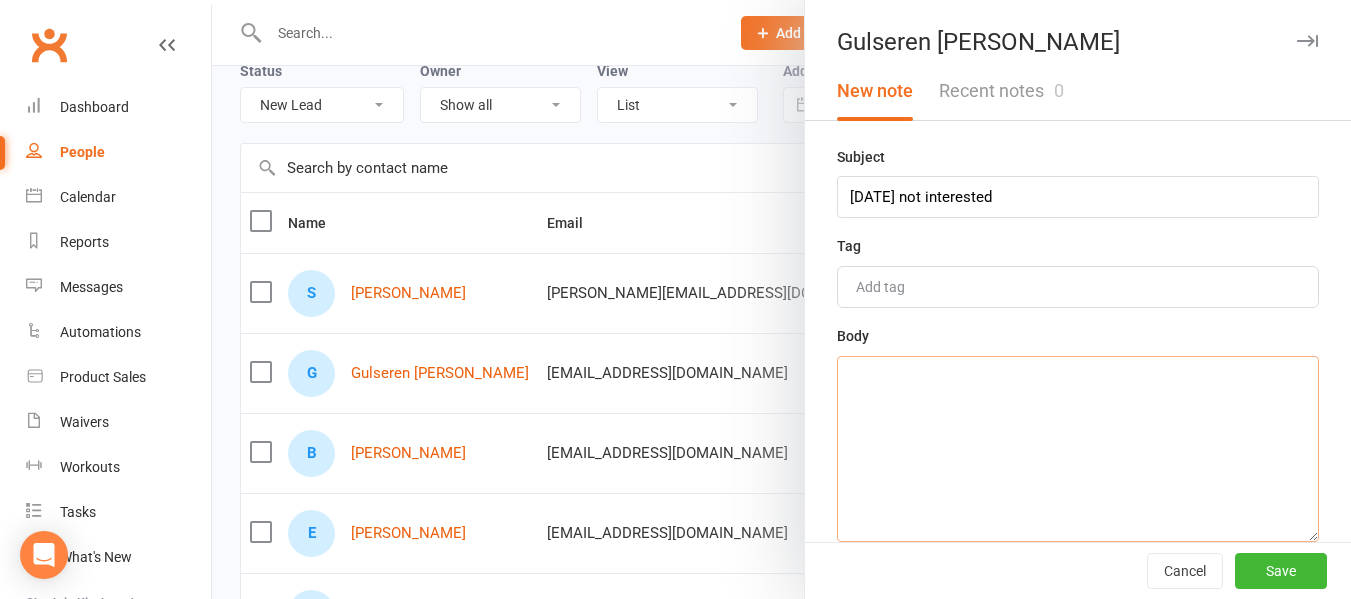 click at bounding box center [1078, 449] 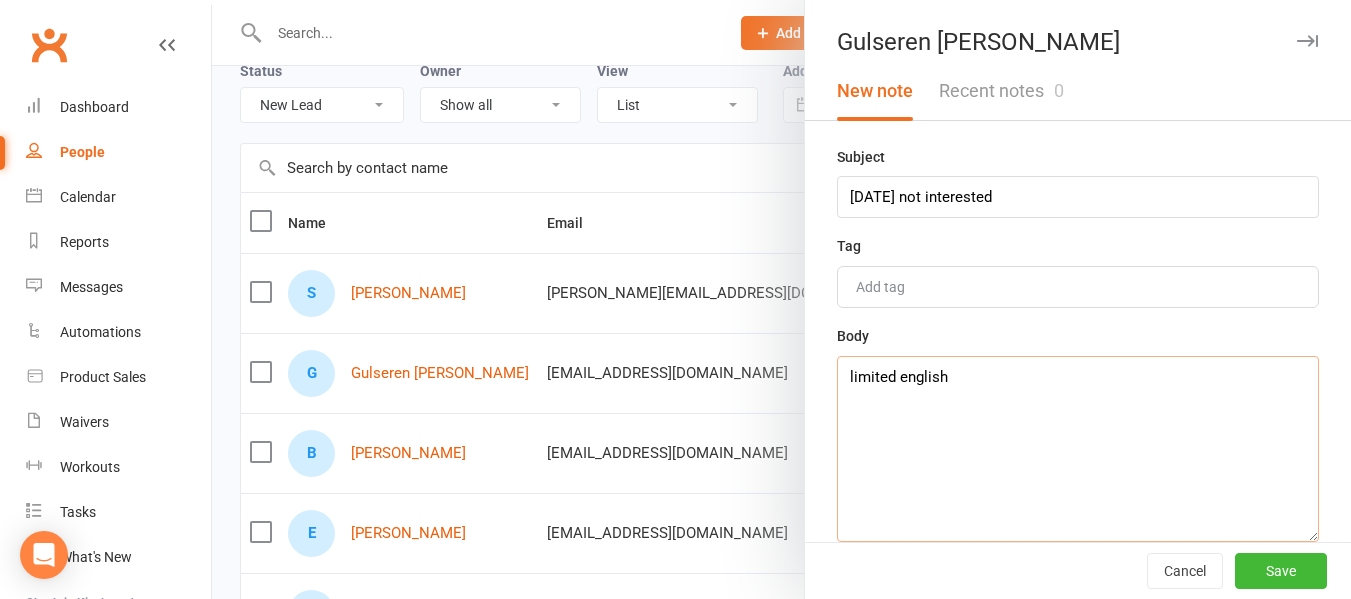 click on "limited english" at bounding box center [1078, 449] 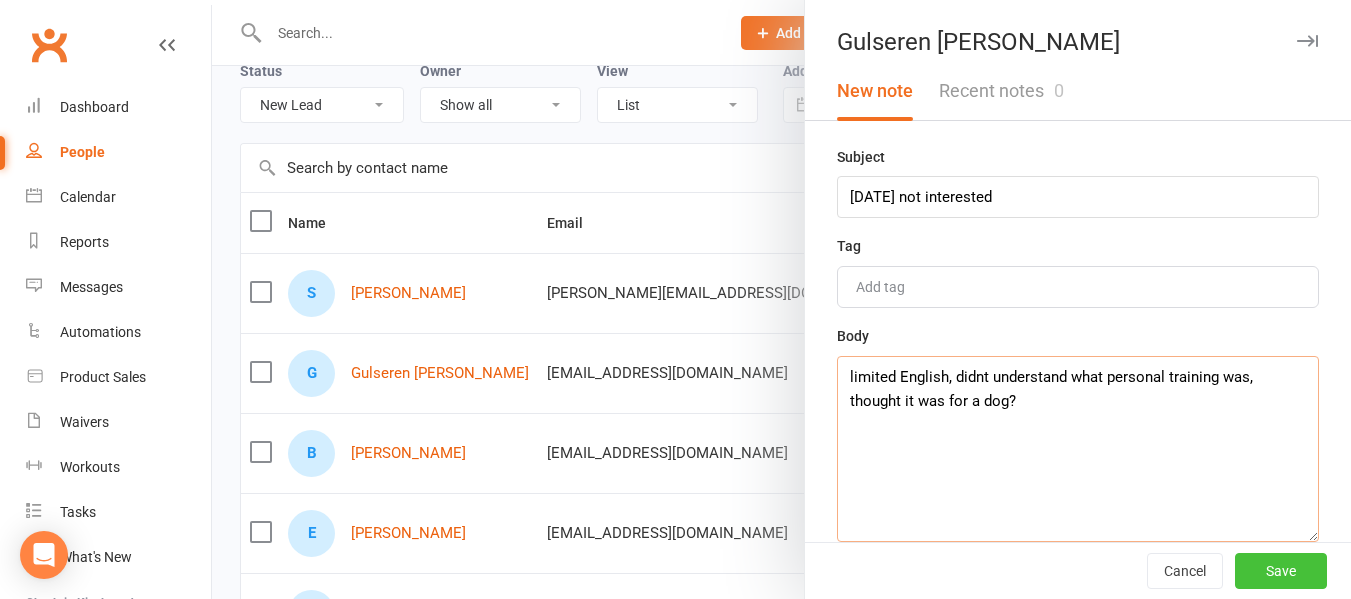 type on "limited English, didnt understand what personal training was, thought it was for a dog?" 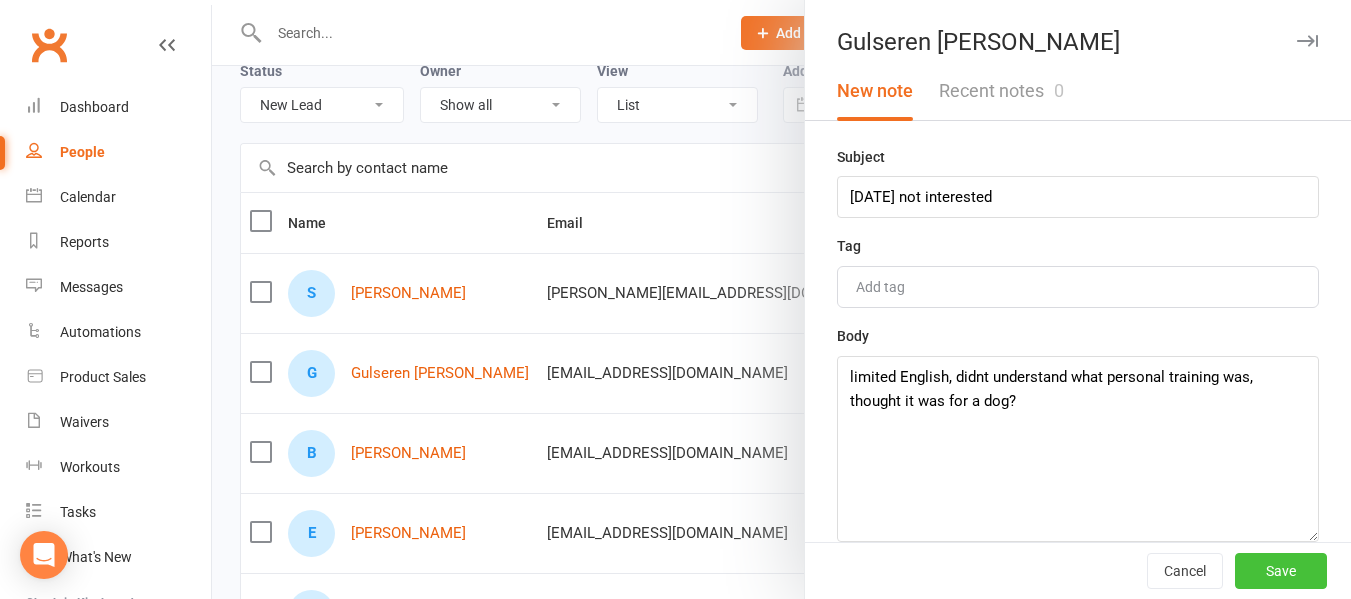 click on "Save" at bounding box center [1281, 571] 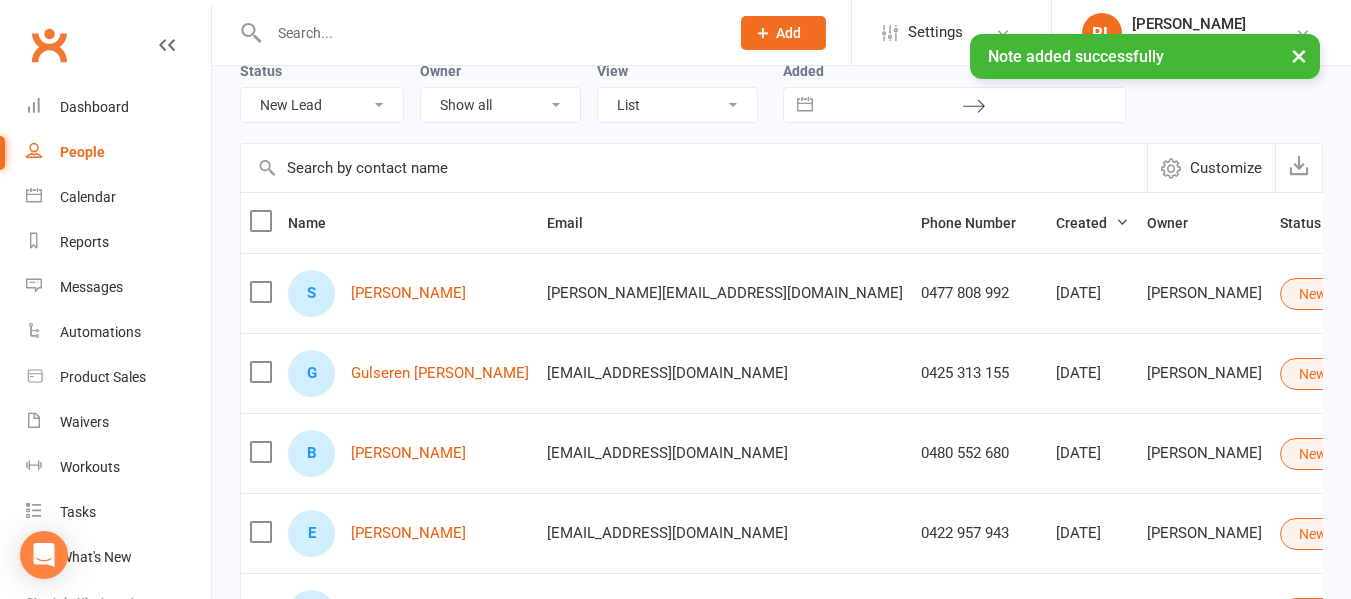 click on "New Lead" at bounding box center [1338, 374] 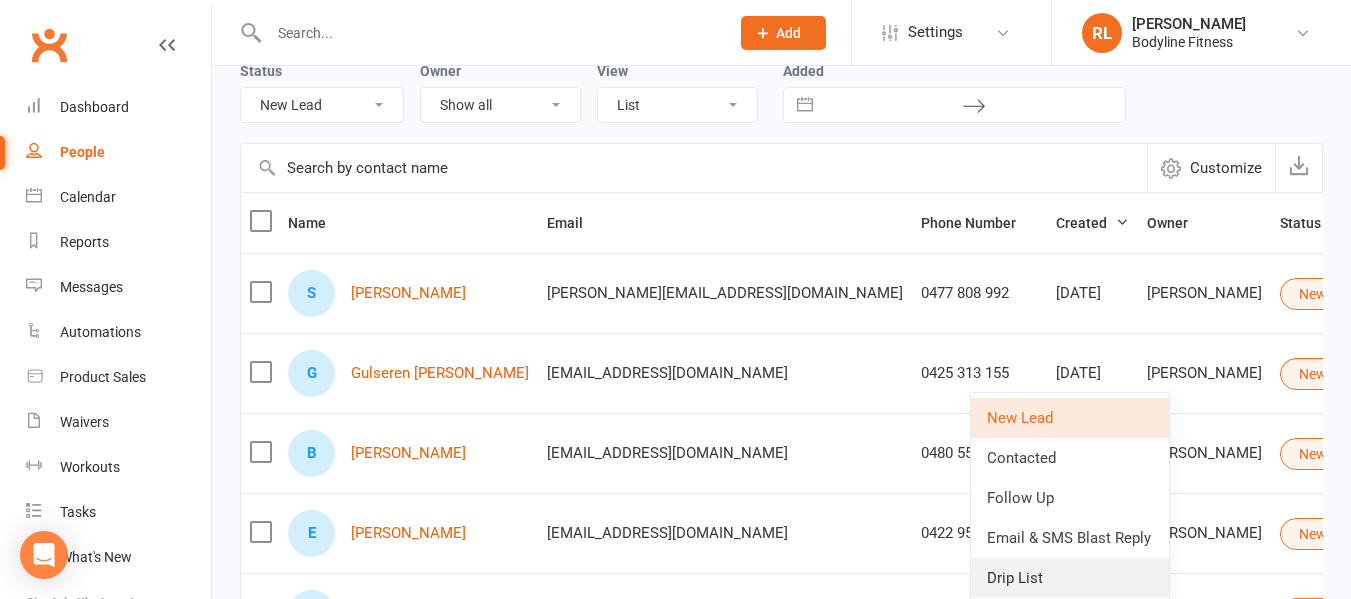click on "Drip List" at bounding box center [1070, 578] 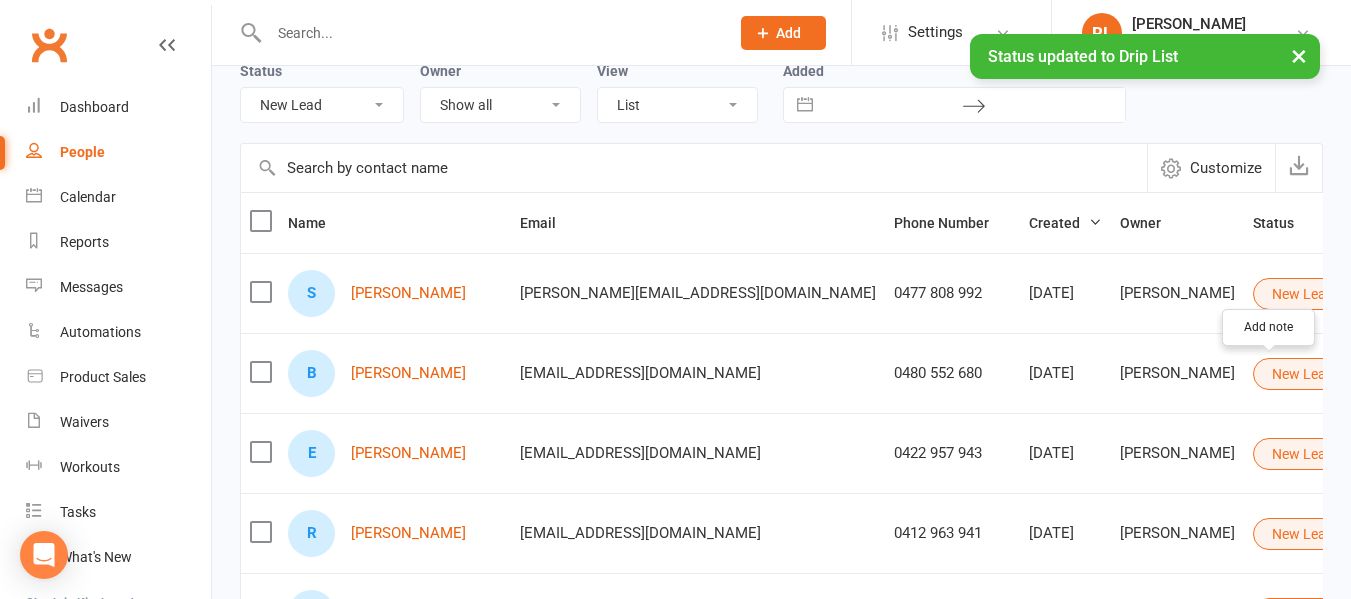 click at bounding box center [1441, 374] 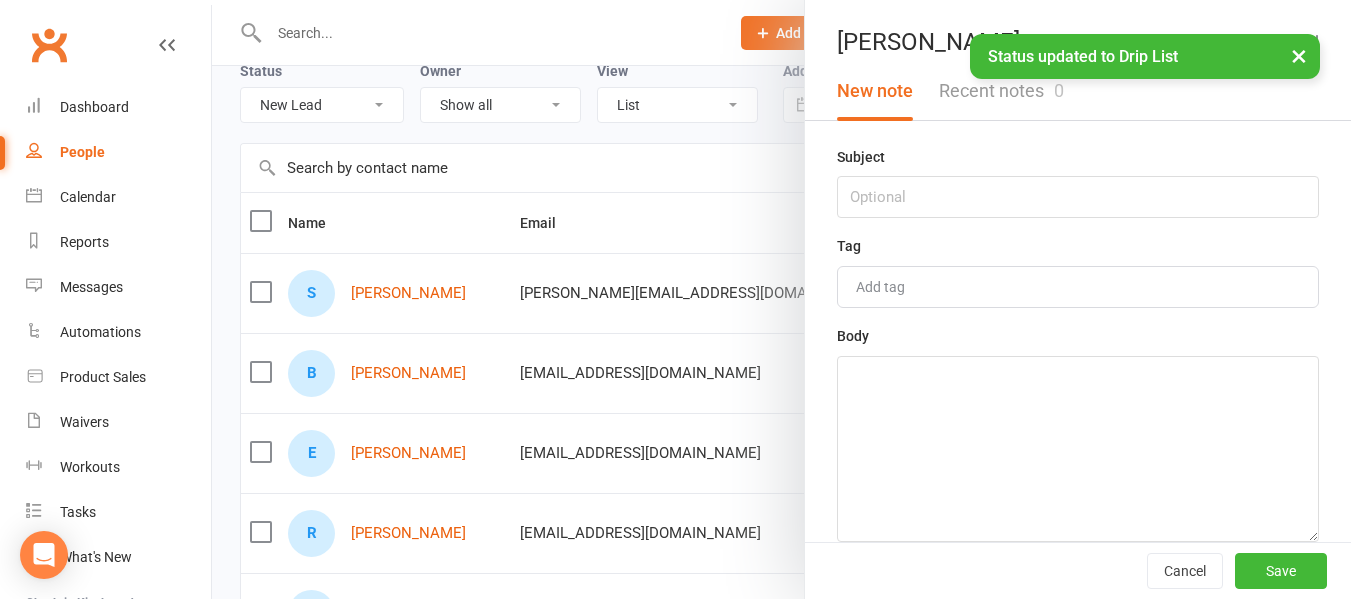 click on "×" at bounding box center (1299, 55) 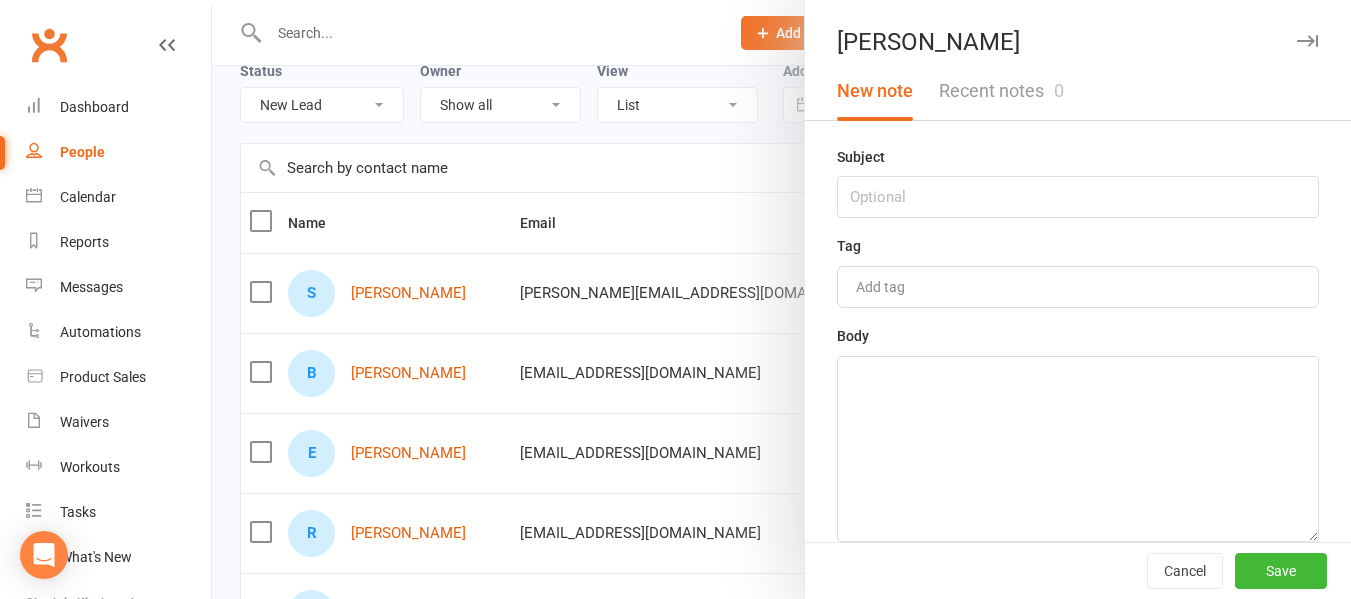click at bounding box center [1307, 41] 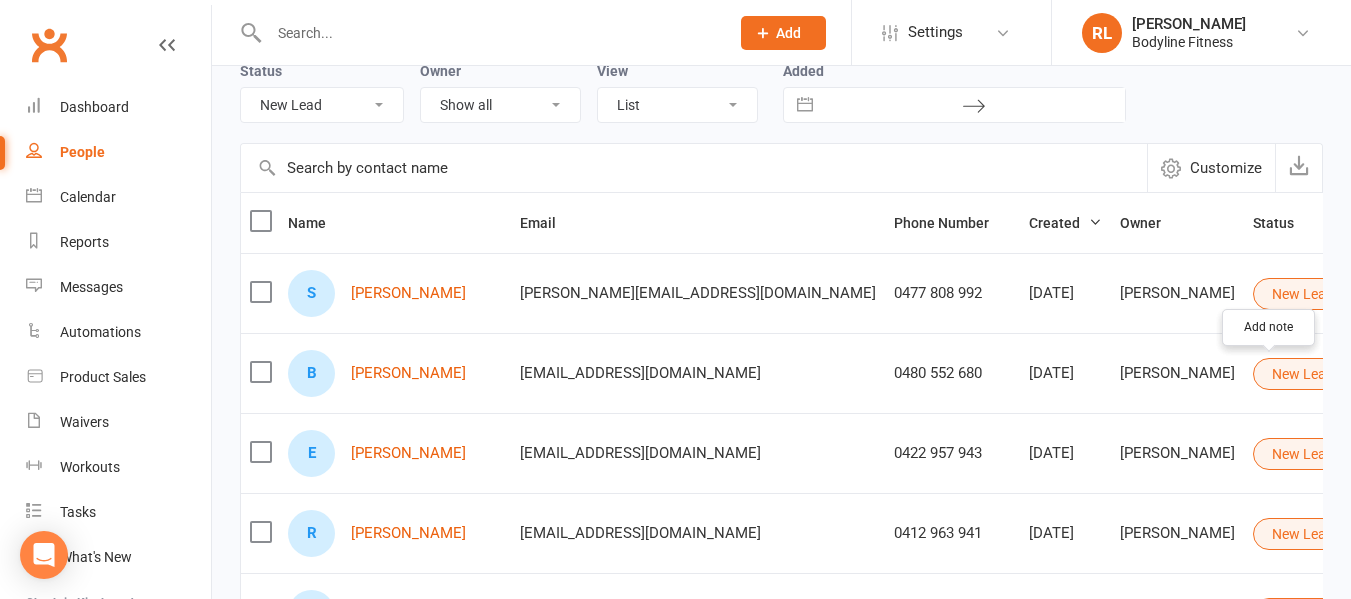 click 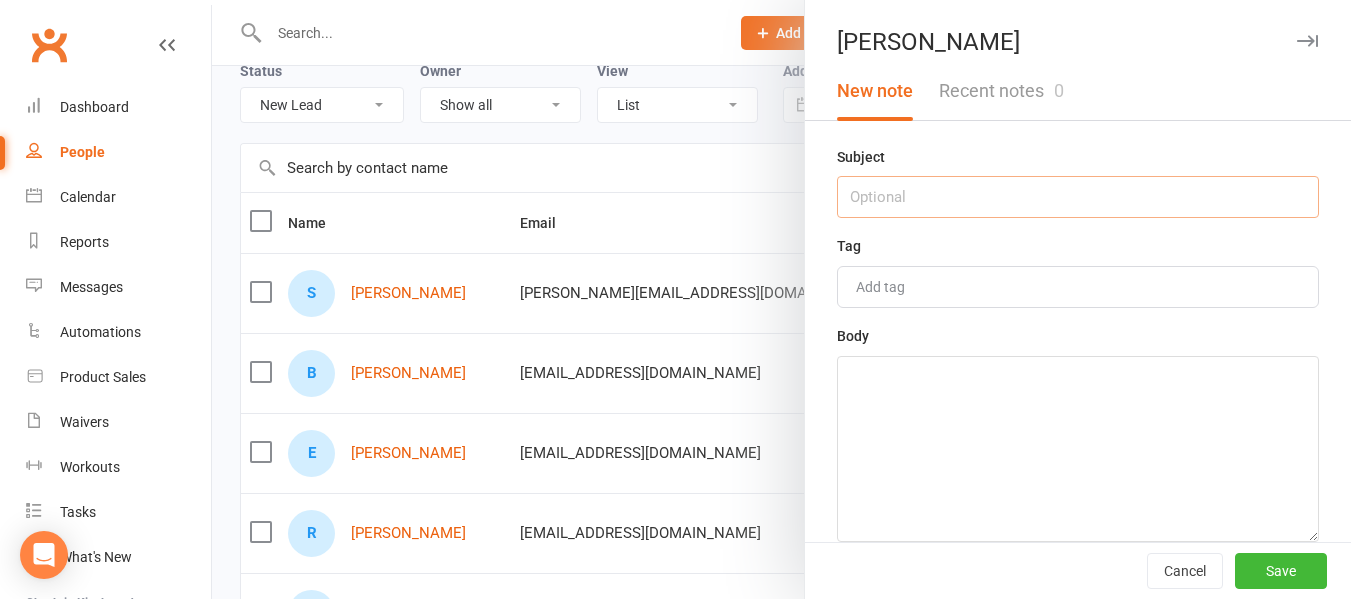 click at bounding box center (1078, 197) 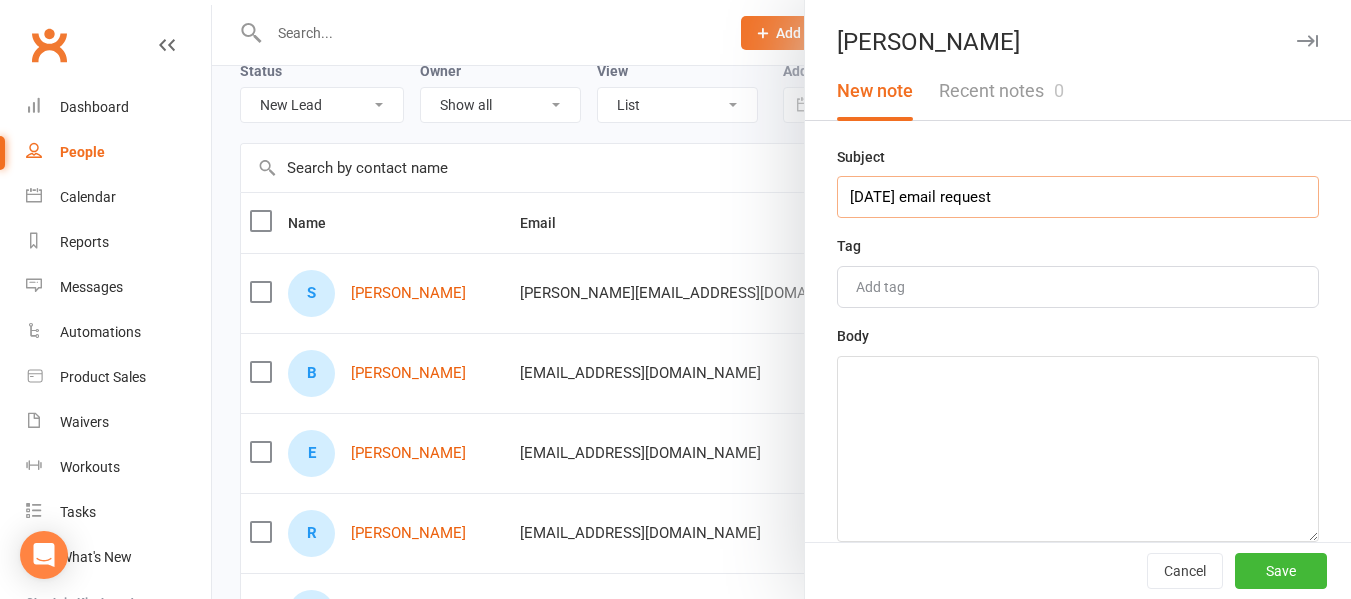 type on "[DATE] email request" 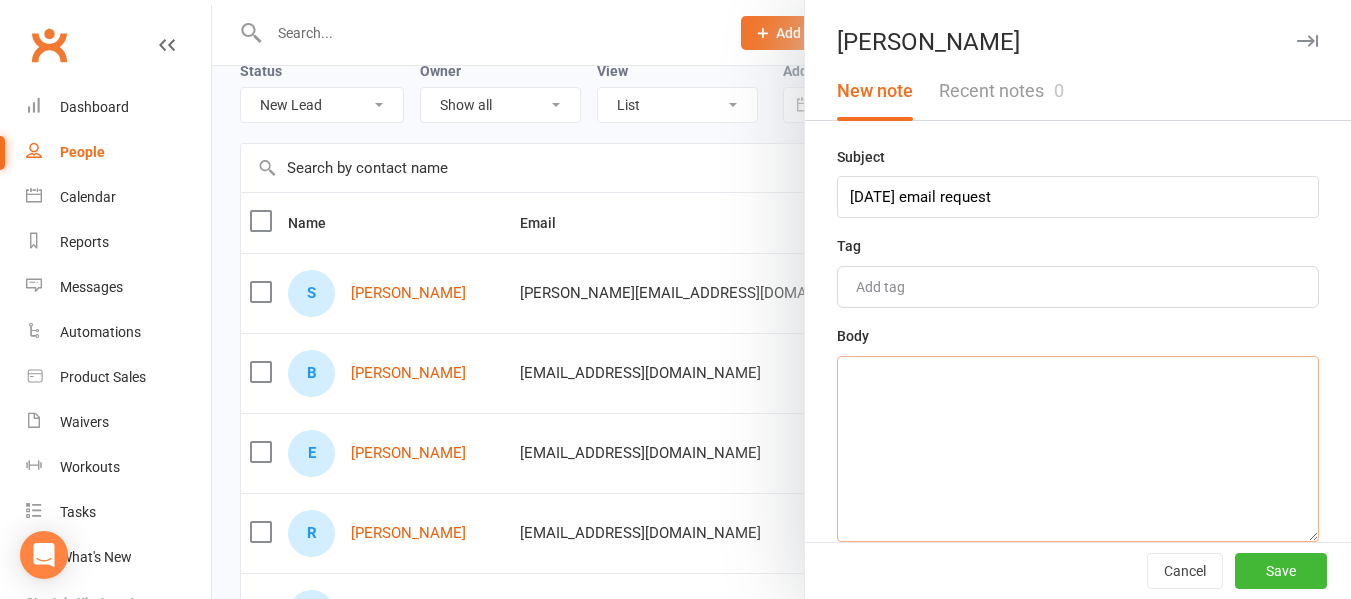 click at bounding box center [1078, 449] 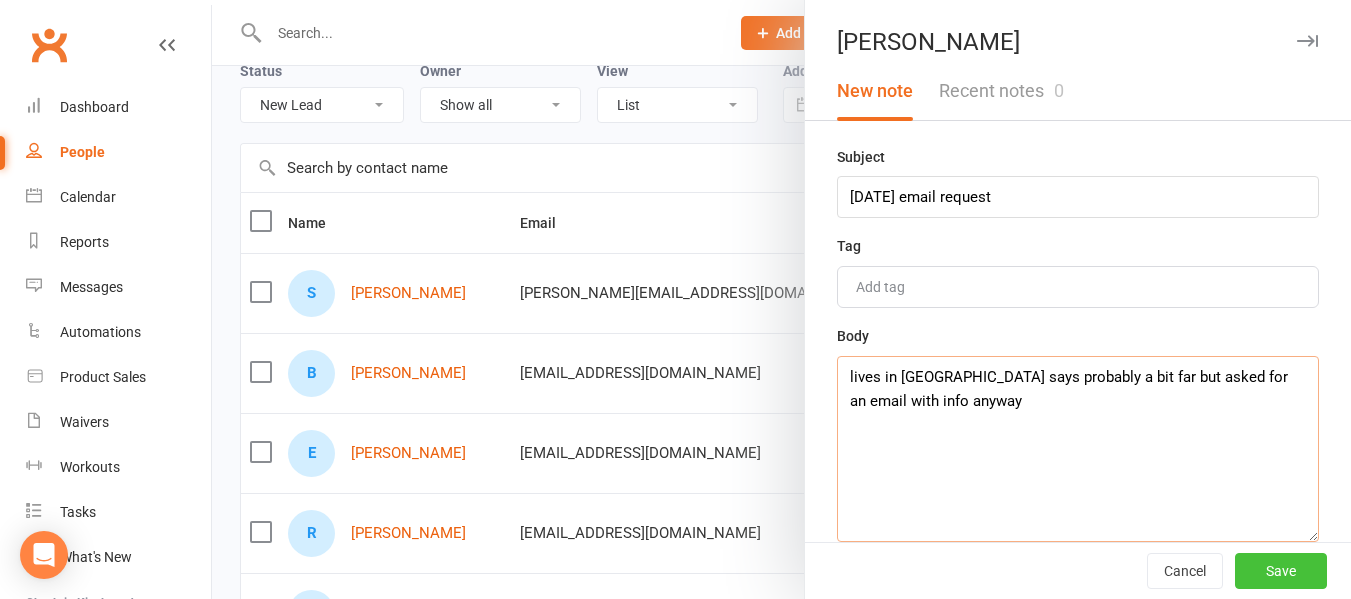 type on "lives in [GEOGRAPHIC_DATA] says probably a bit far but asked for an email with info anyway" 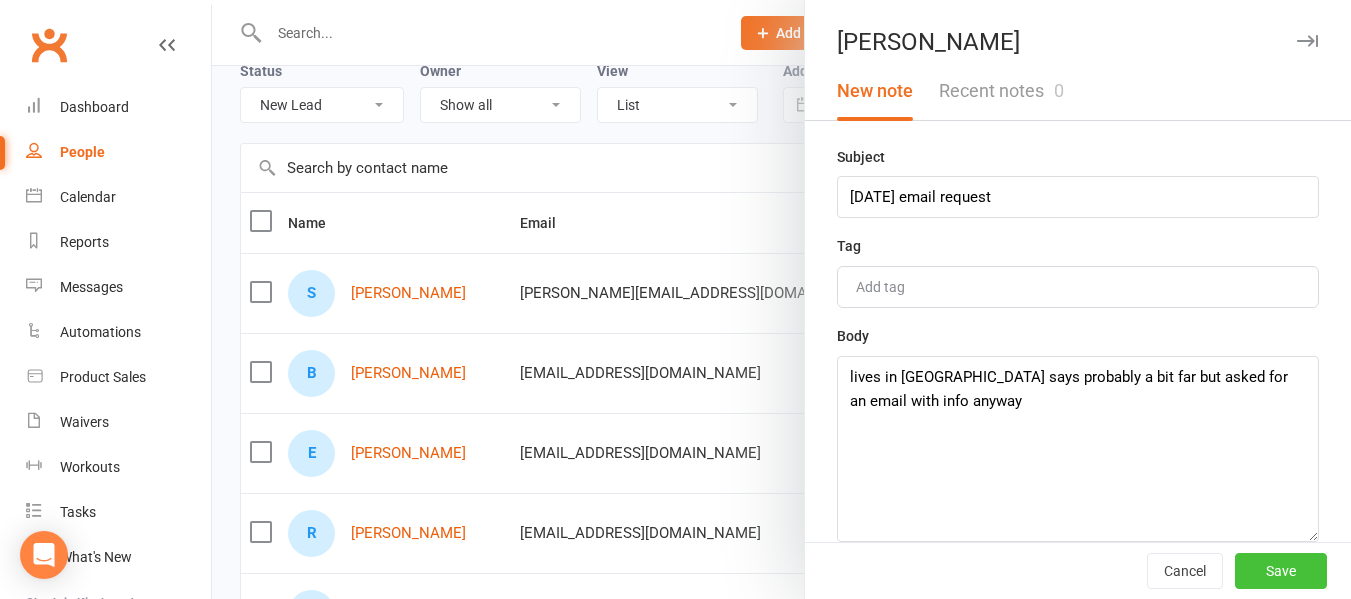 click on "Save" at bounding box center [1281, 571] 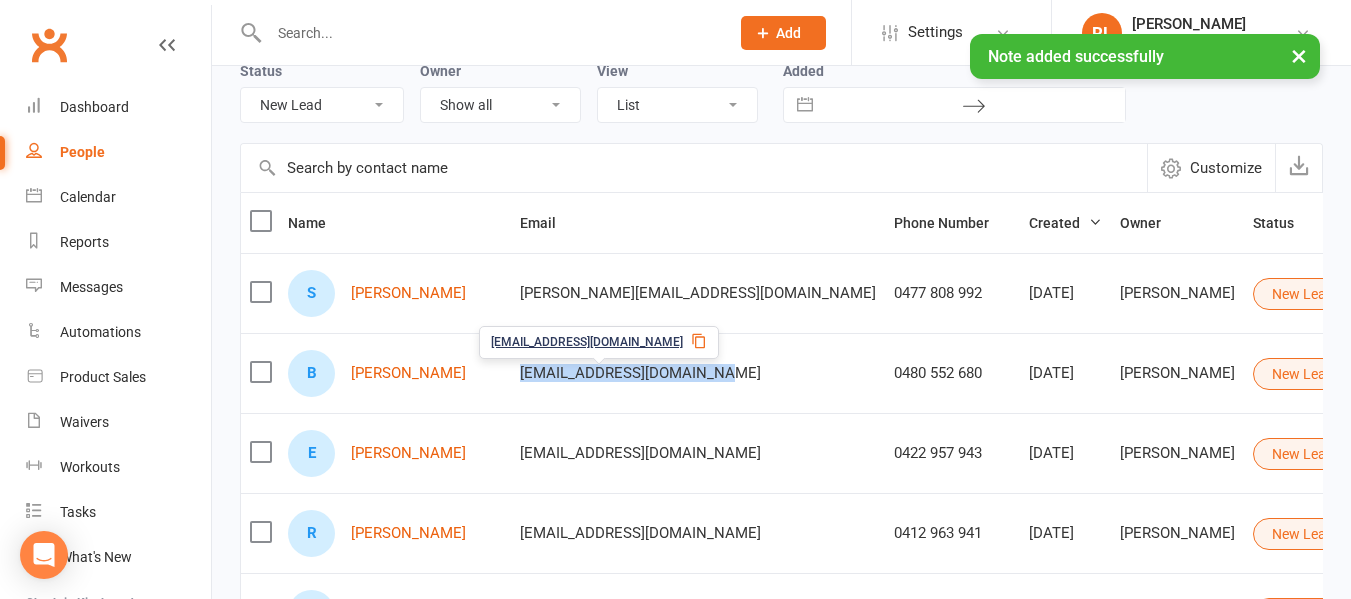 drag, startPoint x: 703, startPoint y: 377, endPoint x: 495, endPoint y: 378, distance: 208.00241 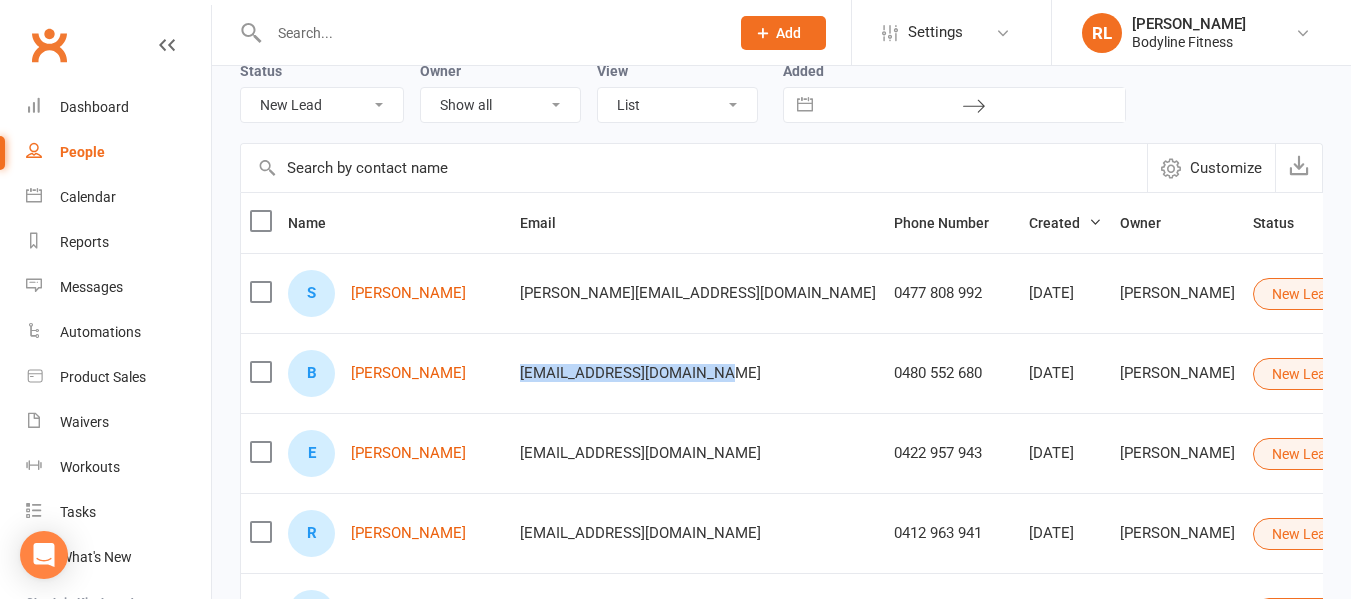 copy on "[EMAIL_ADDRESS][DOMAIN_NAME]" 